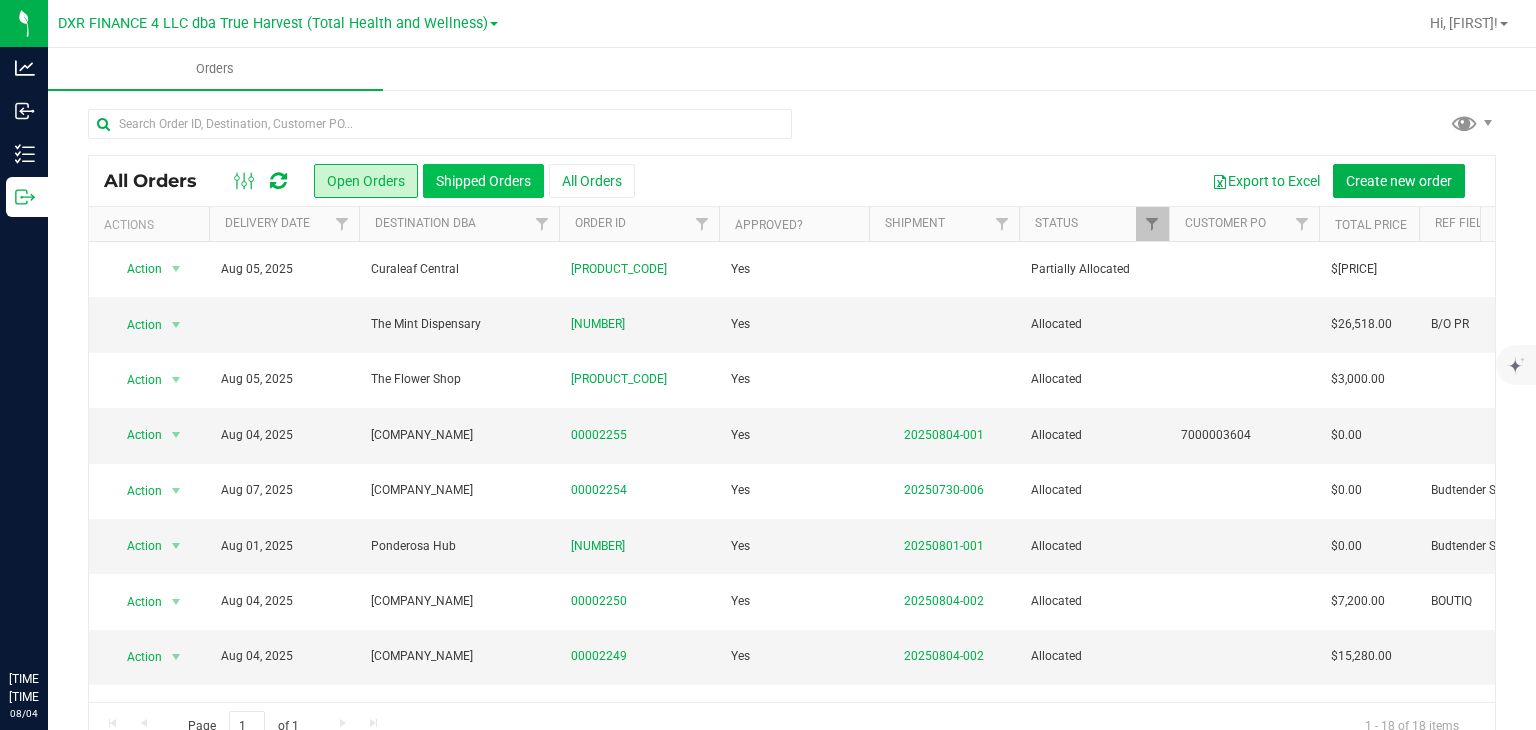 click on "All Orders
Open Orders
Shipped Orders
All Orders
Export to Excel
Create new order" at bounding box center (792, 181) 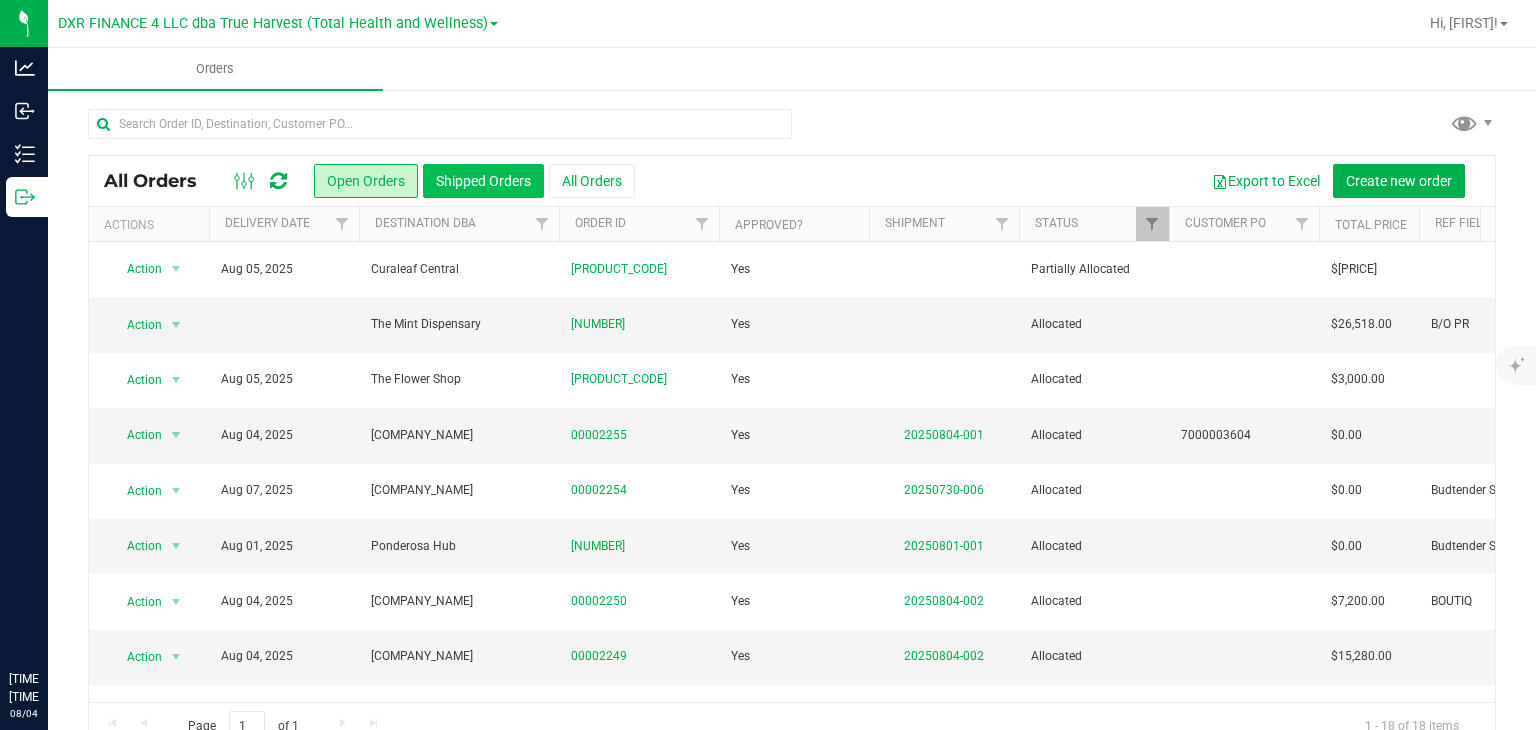 scroll, scrollTop: 0, scrollLeft: 0, axis: both 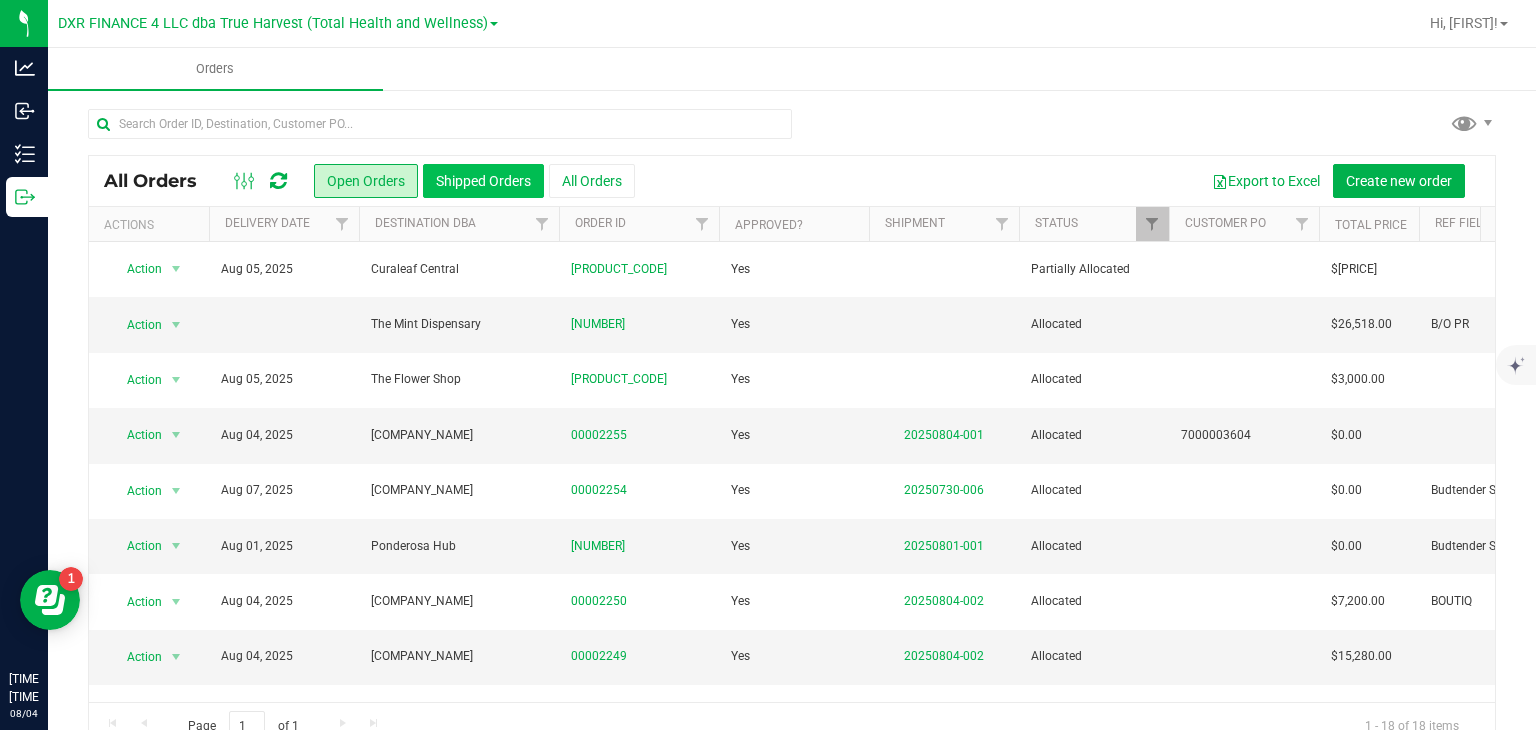 click on "Shipped Orders" at bounding box center [483, 181] 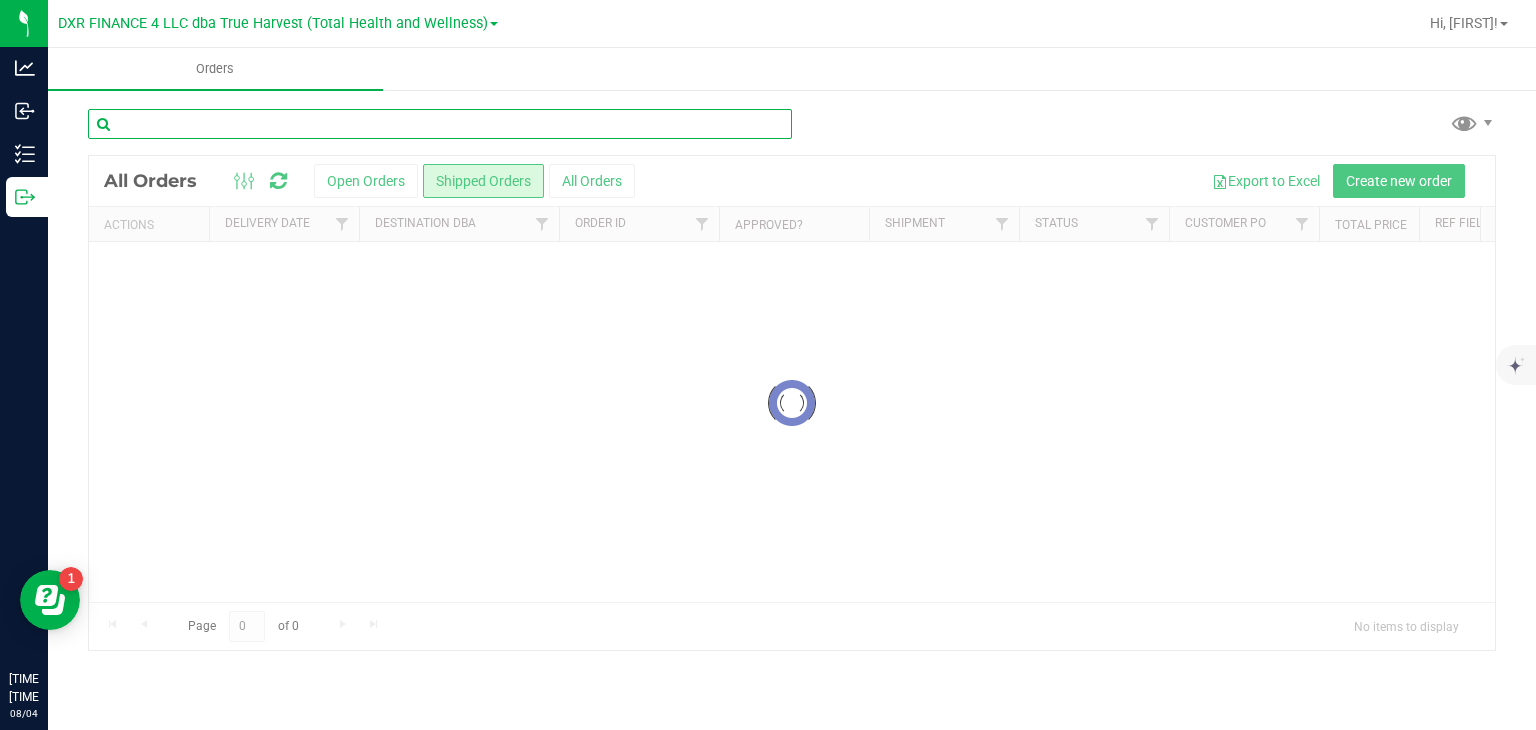 click at bounding box center (440, 124) 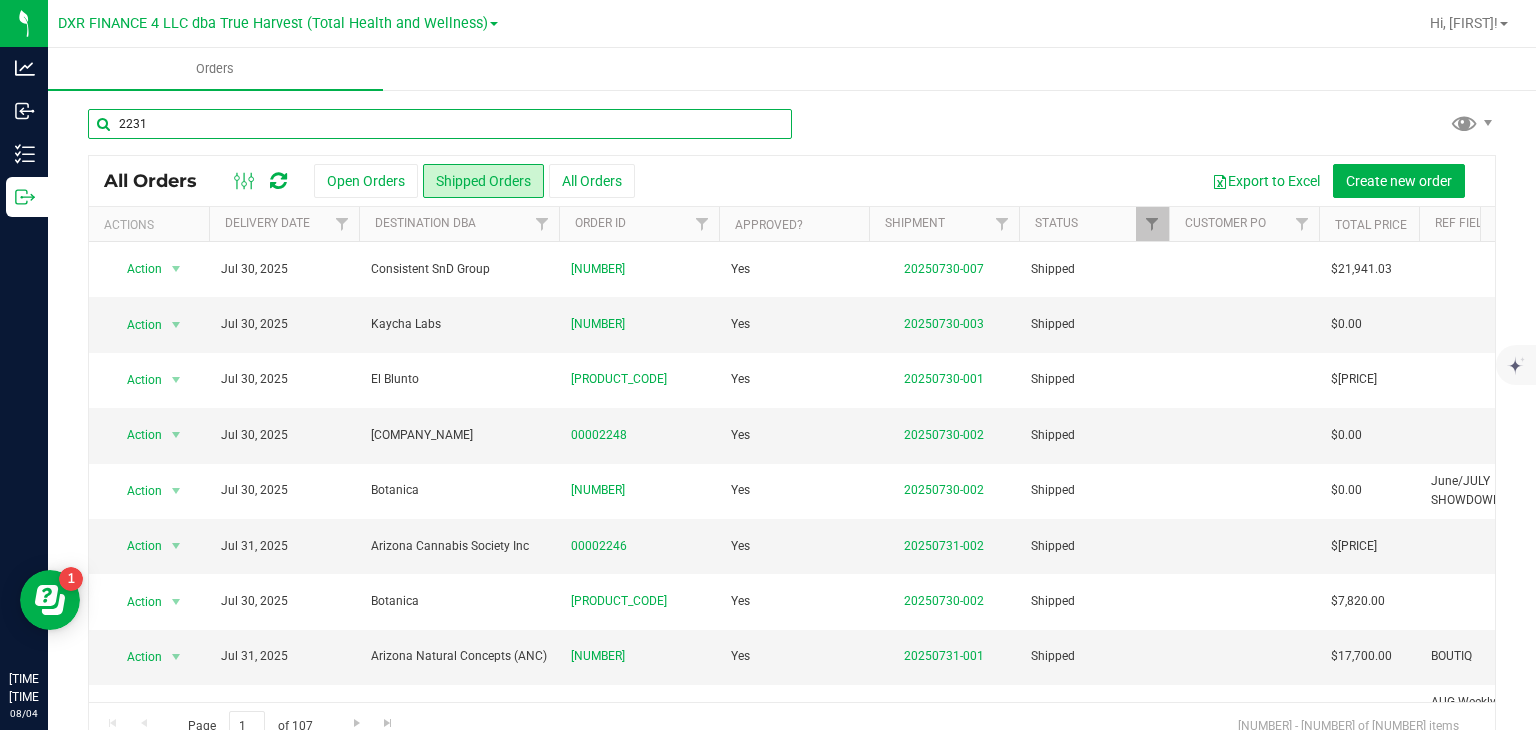 type on "2231" 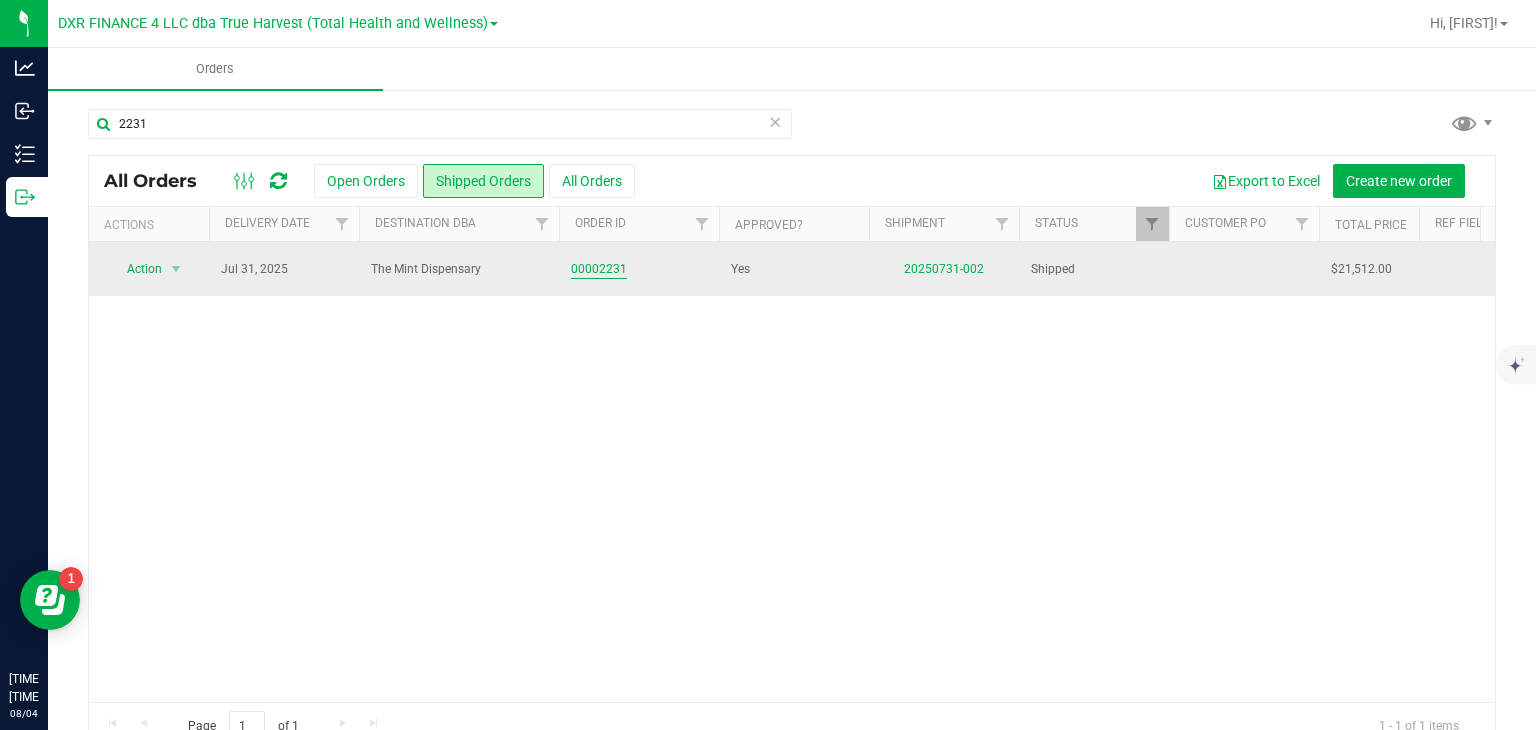 click on "00002231" at bounding box center (599, 269) 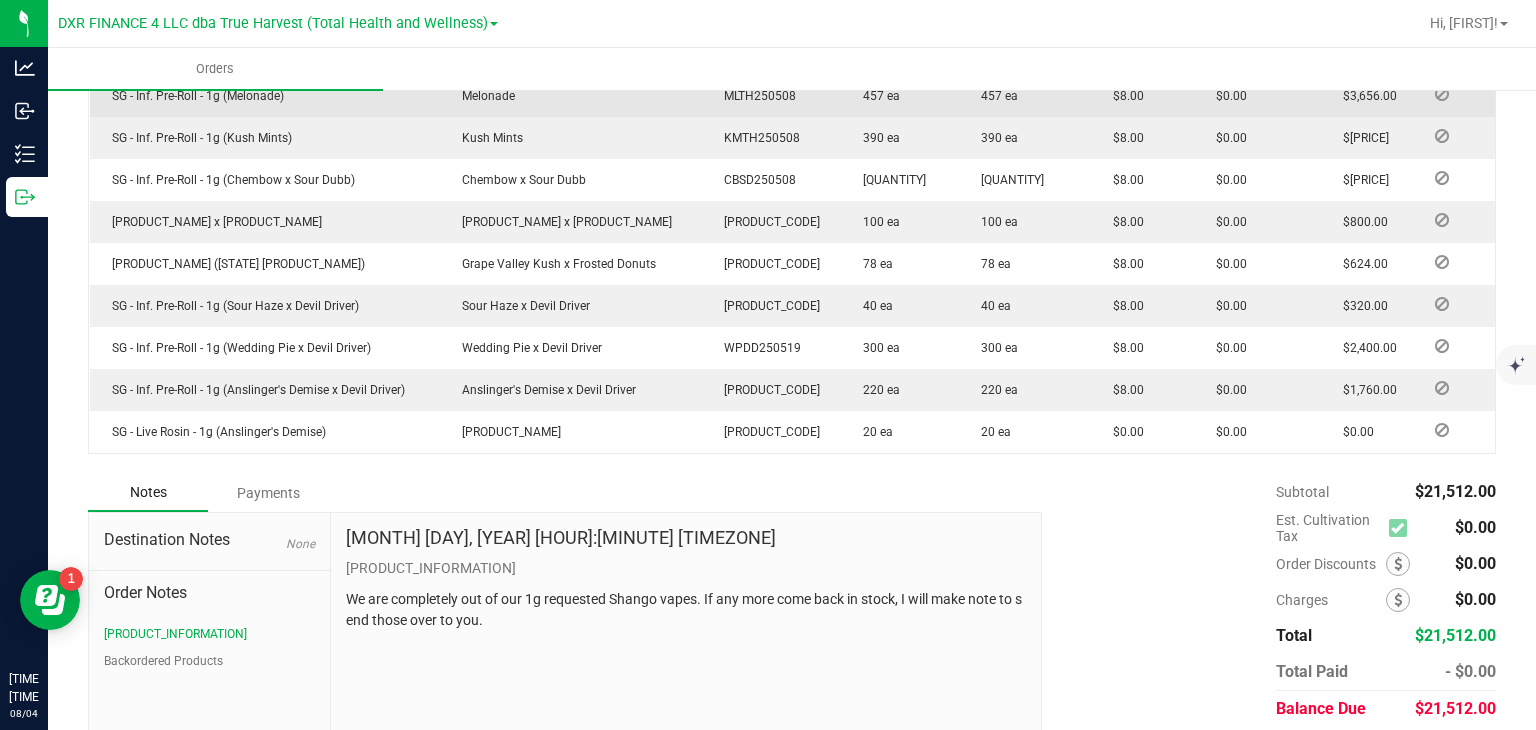 scroll, scrollTop: 856, scrollLeft: 0, axis: vertical 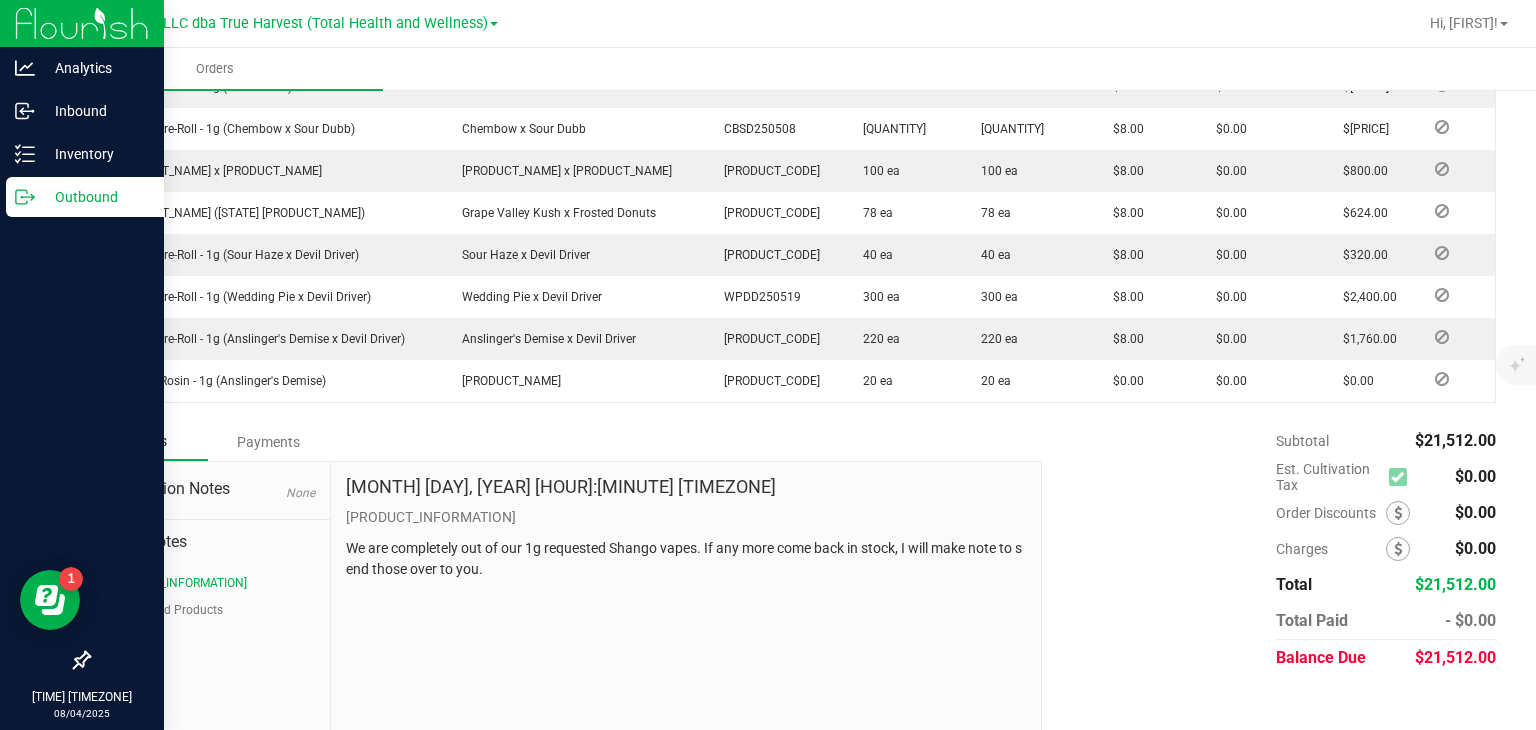 click on "Outbound" at bounding box center [95, 197] 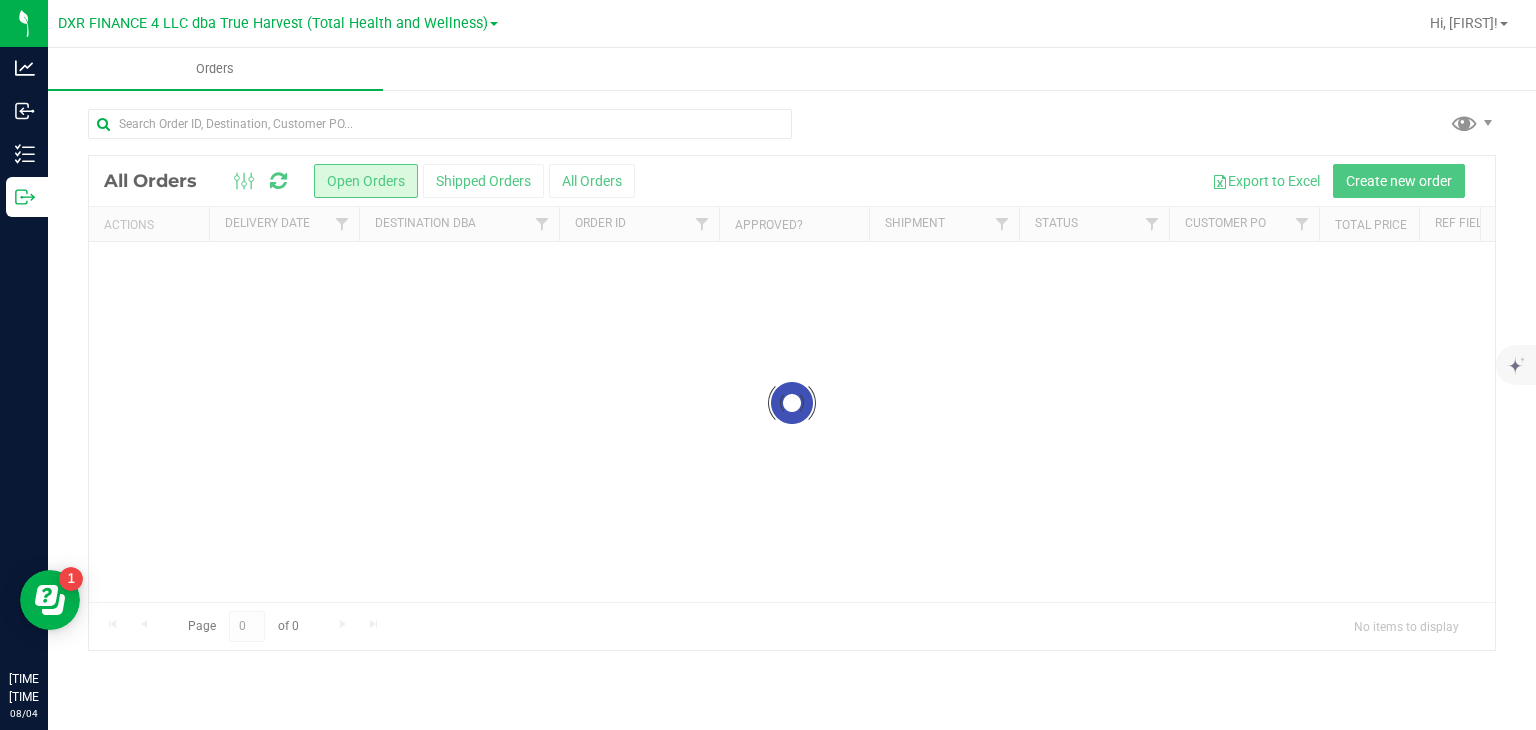scroll, scrollTop: 0, scrollLeft: 0, axis: both 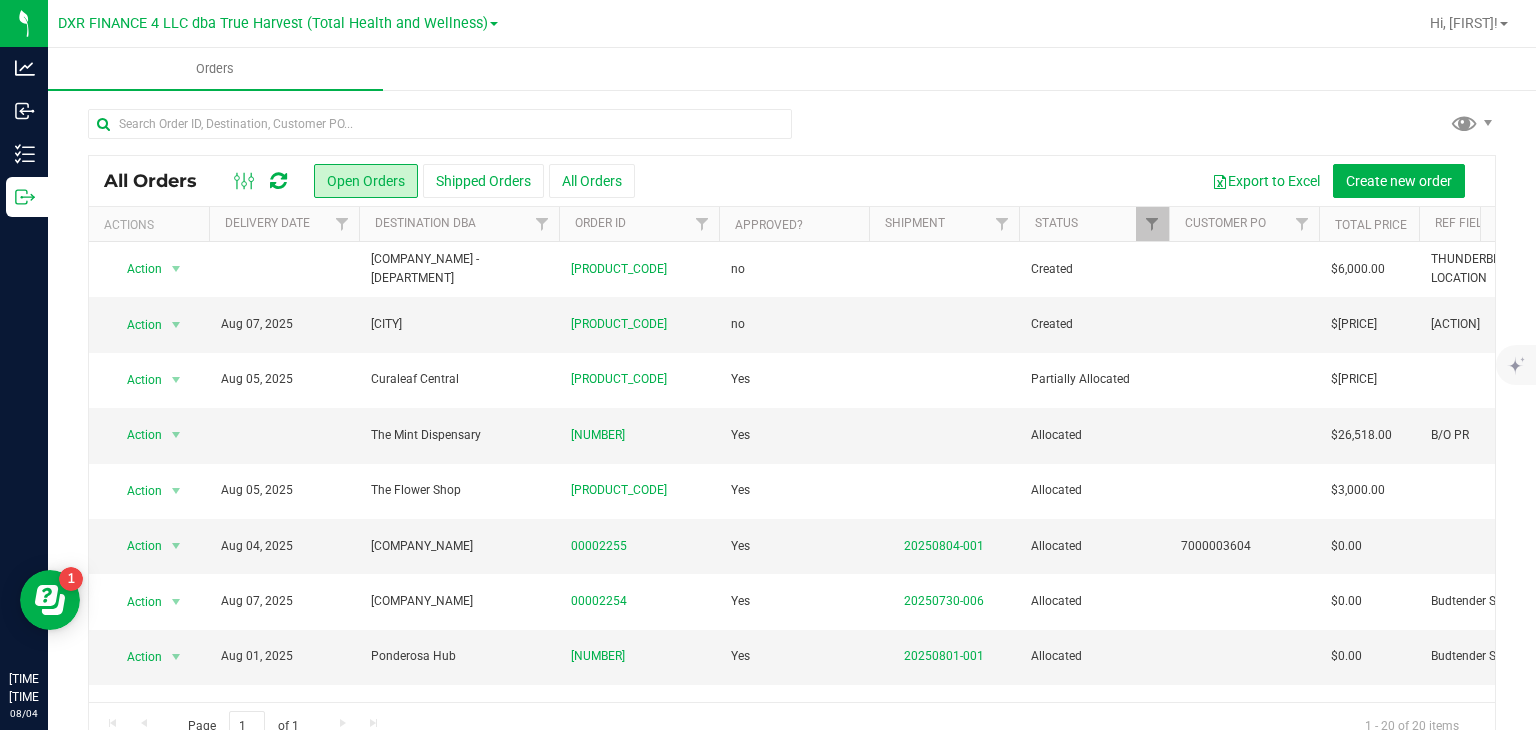 click on "Shipped Orders" at bounding box center [483, 181] 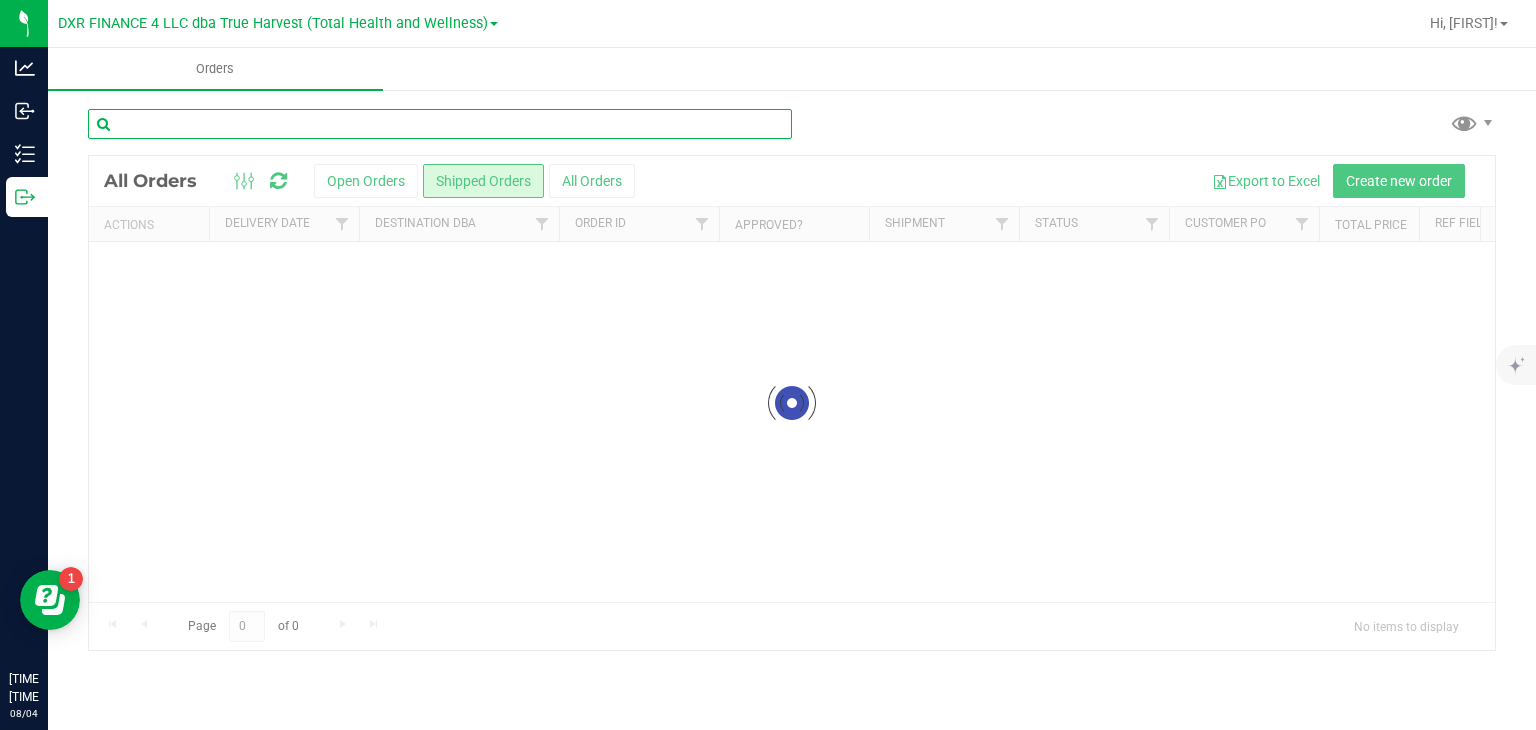 click at bounding box center (440, 124) 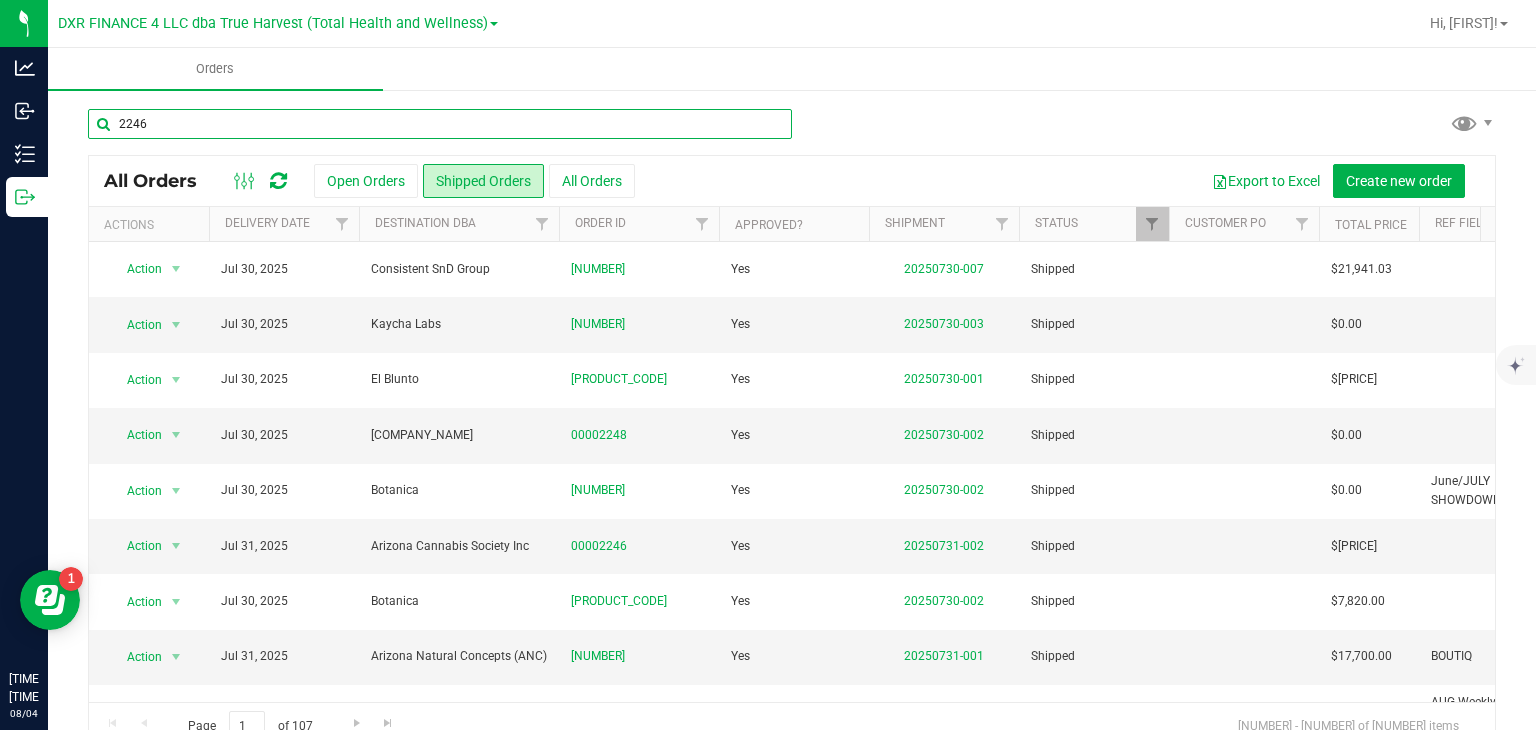 type on "2246" 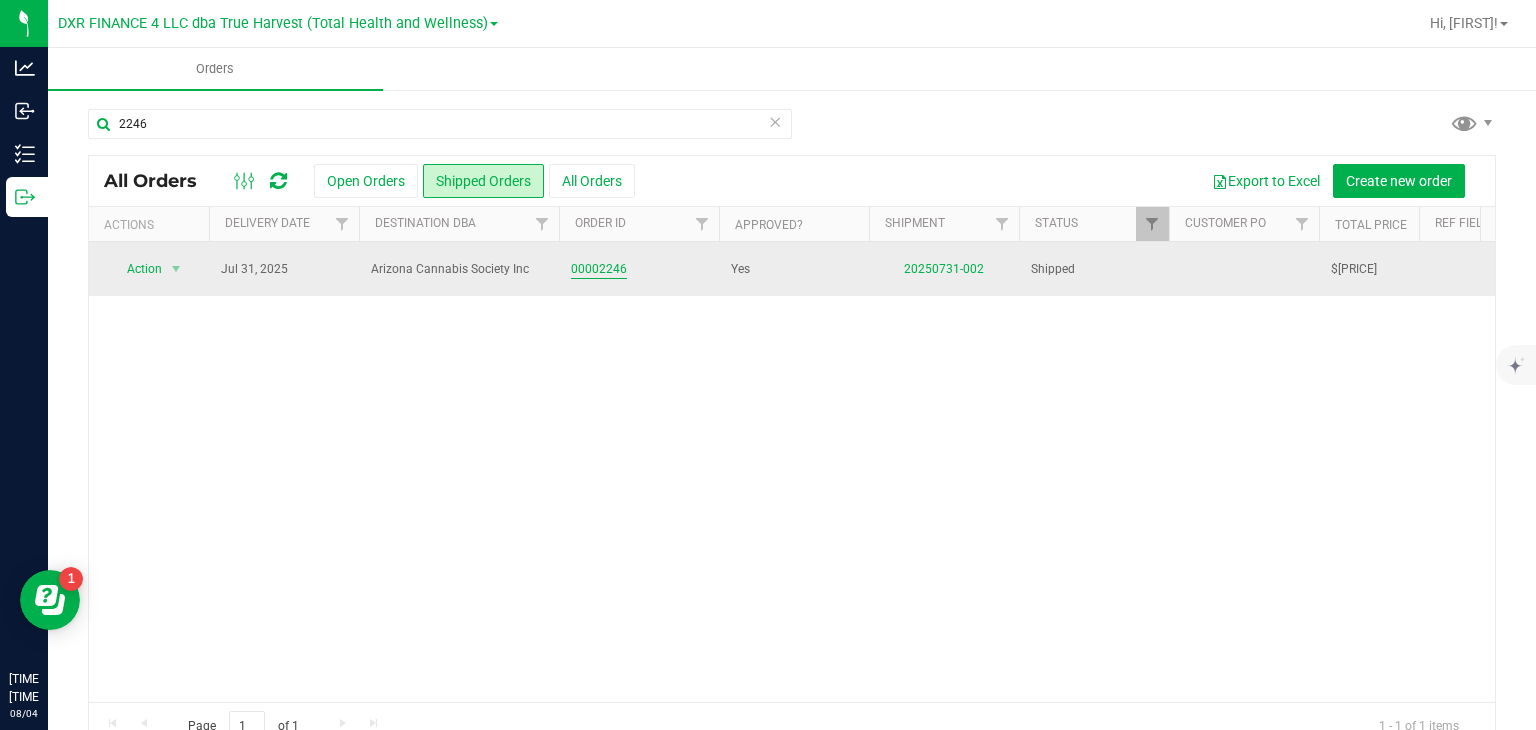 click on "00002246" at bounding box center (599, 269) 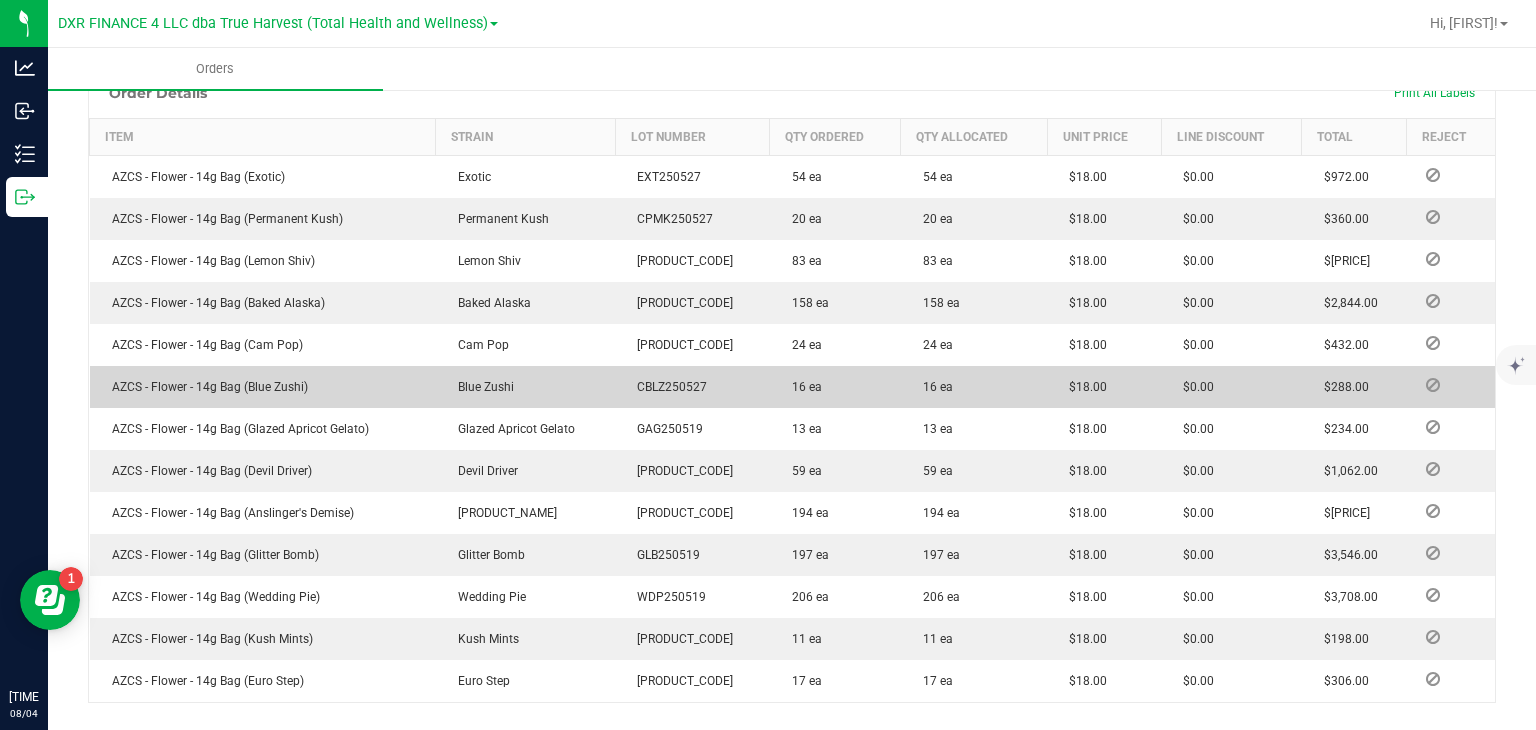 scroll, scrollTop: 656, scrollLeft: 0, axis: vertical 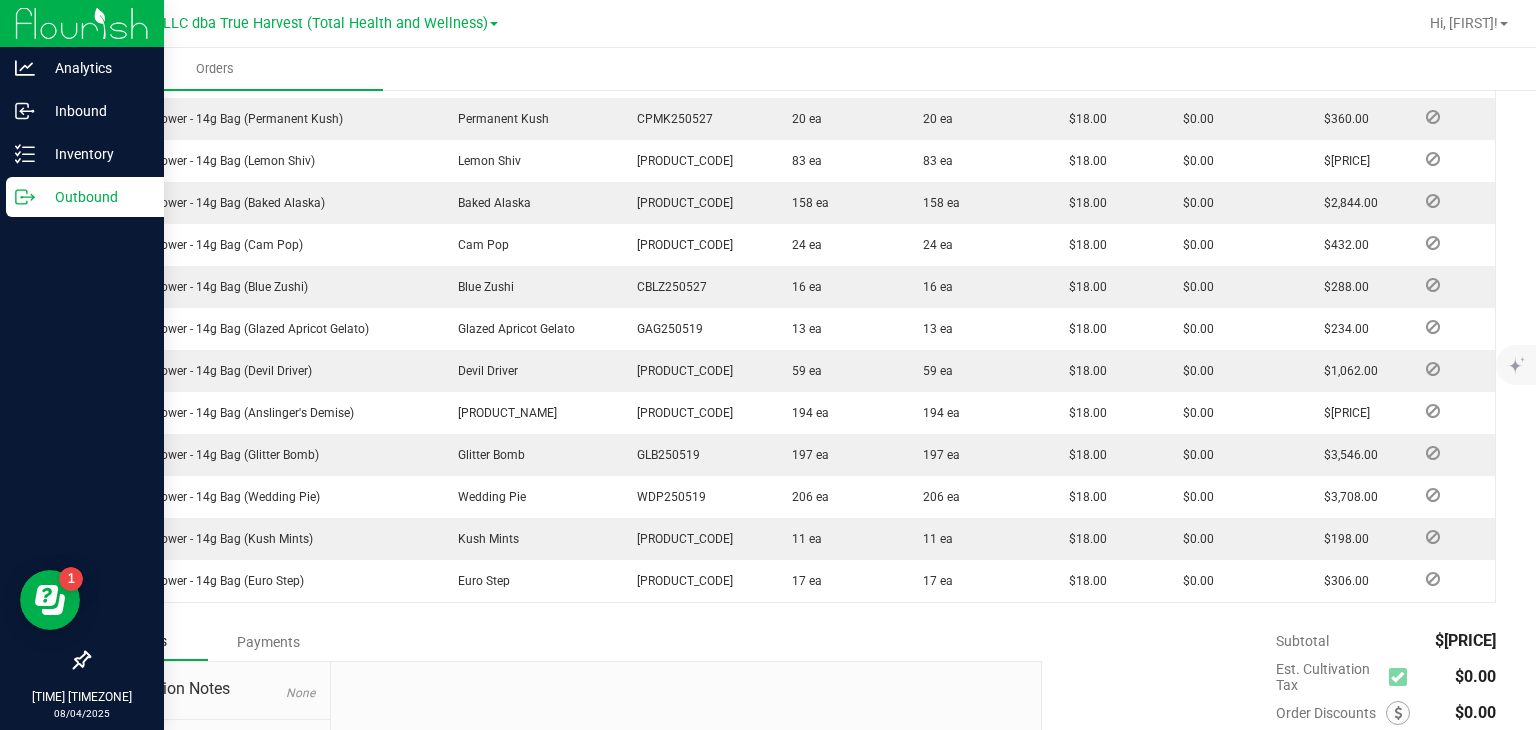 click 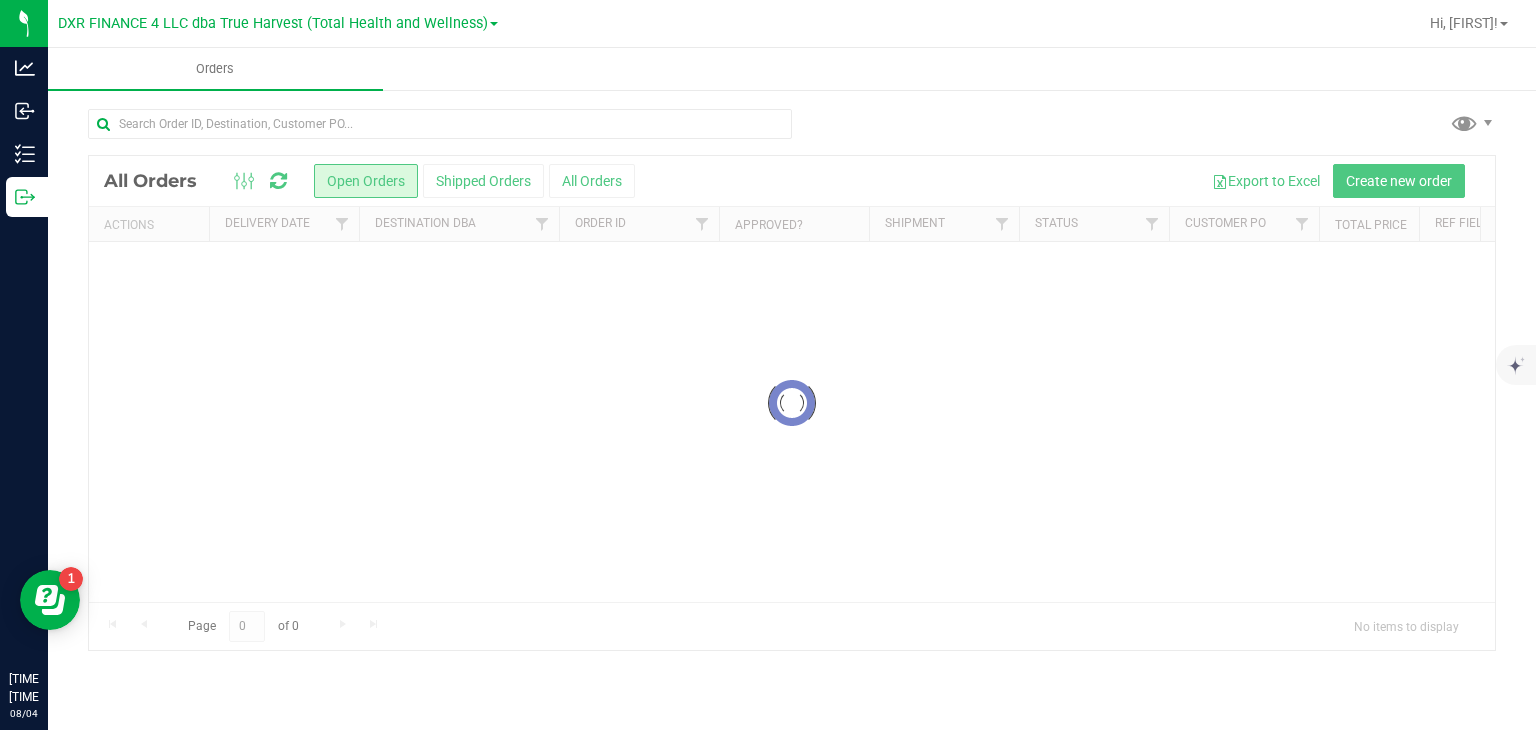 scroll, scrollTop: 0, scrollLeft: 0, axis: both 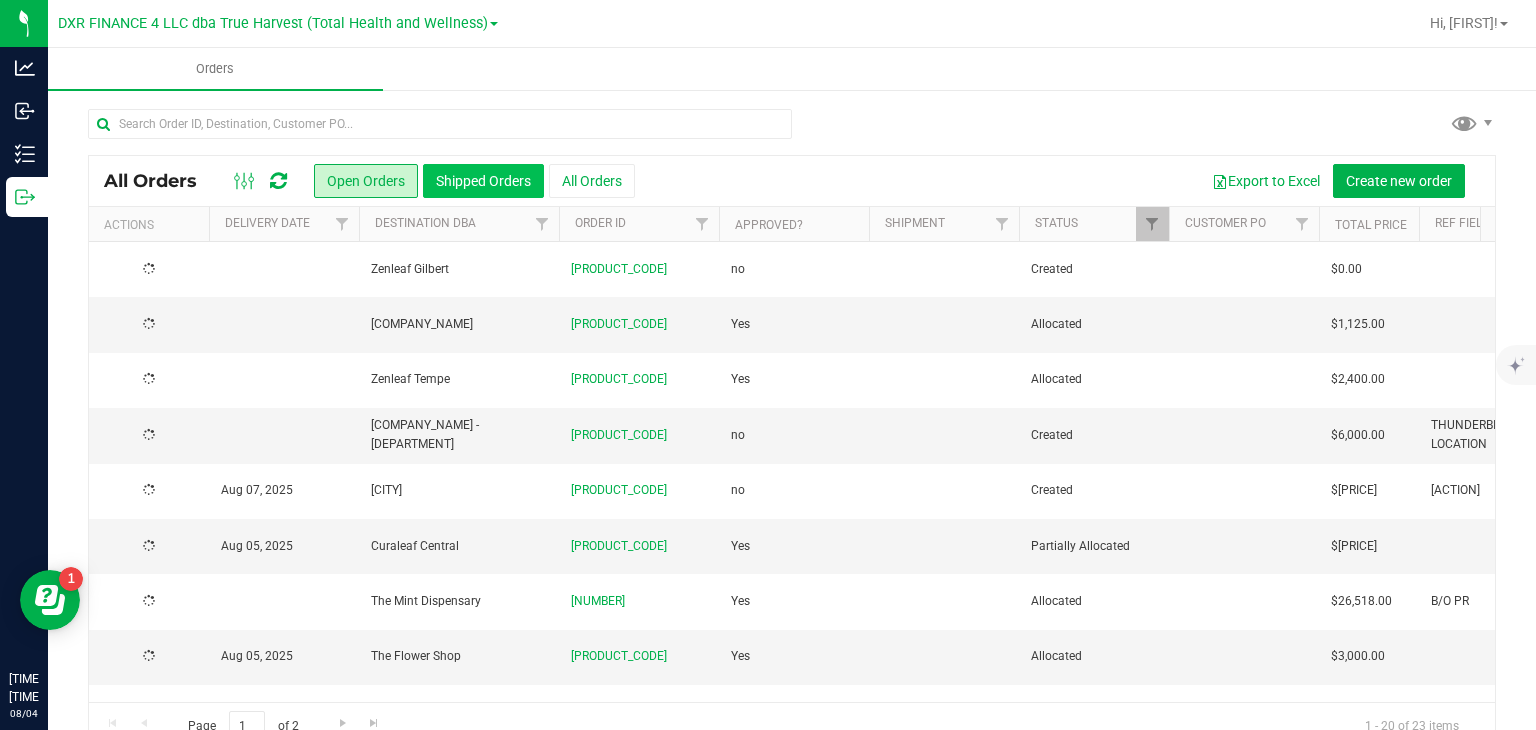 click on "Shipped Orders" at bounding box center (483, 181) 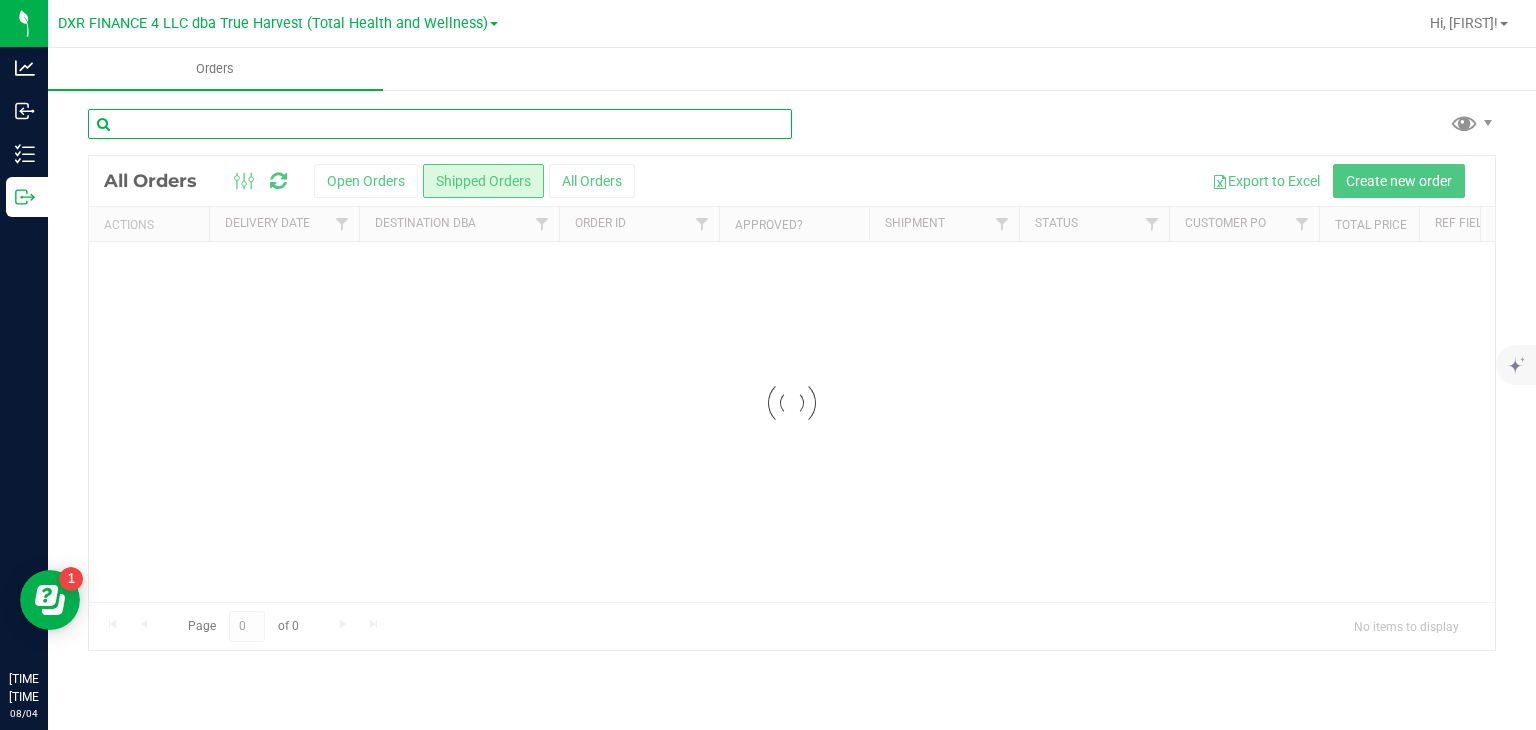 click at bounding box center (440, 124) 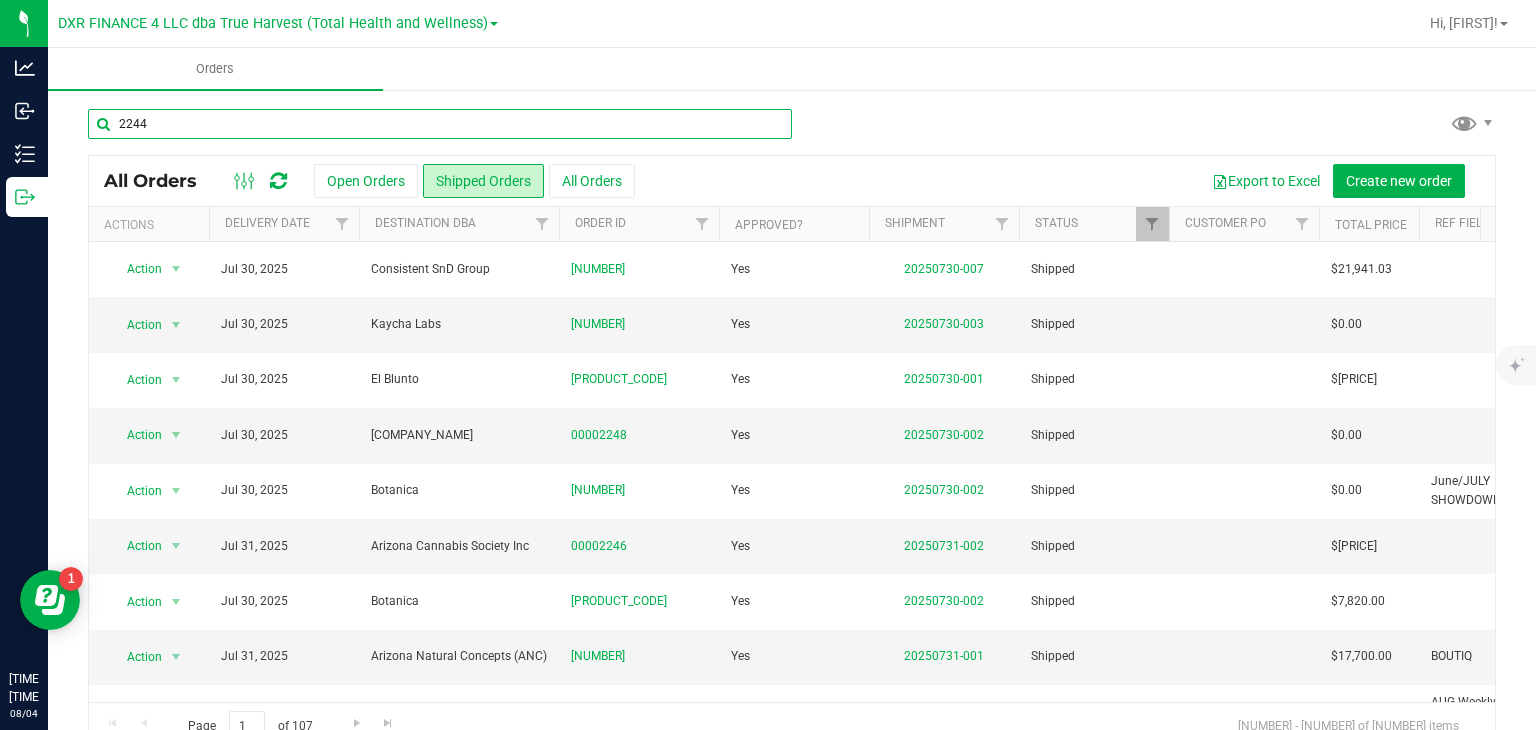 type on "2244" 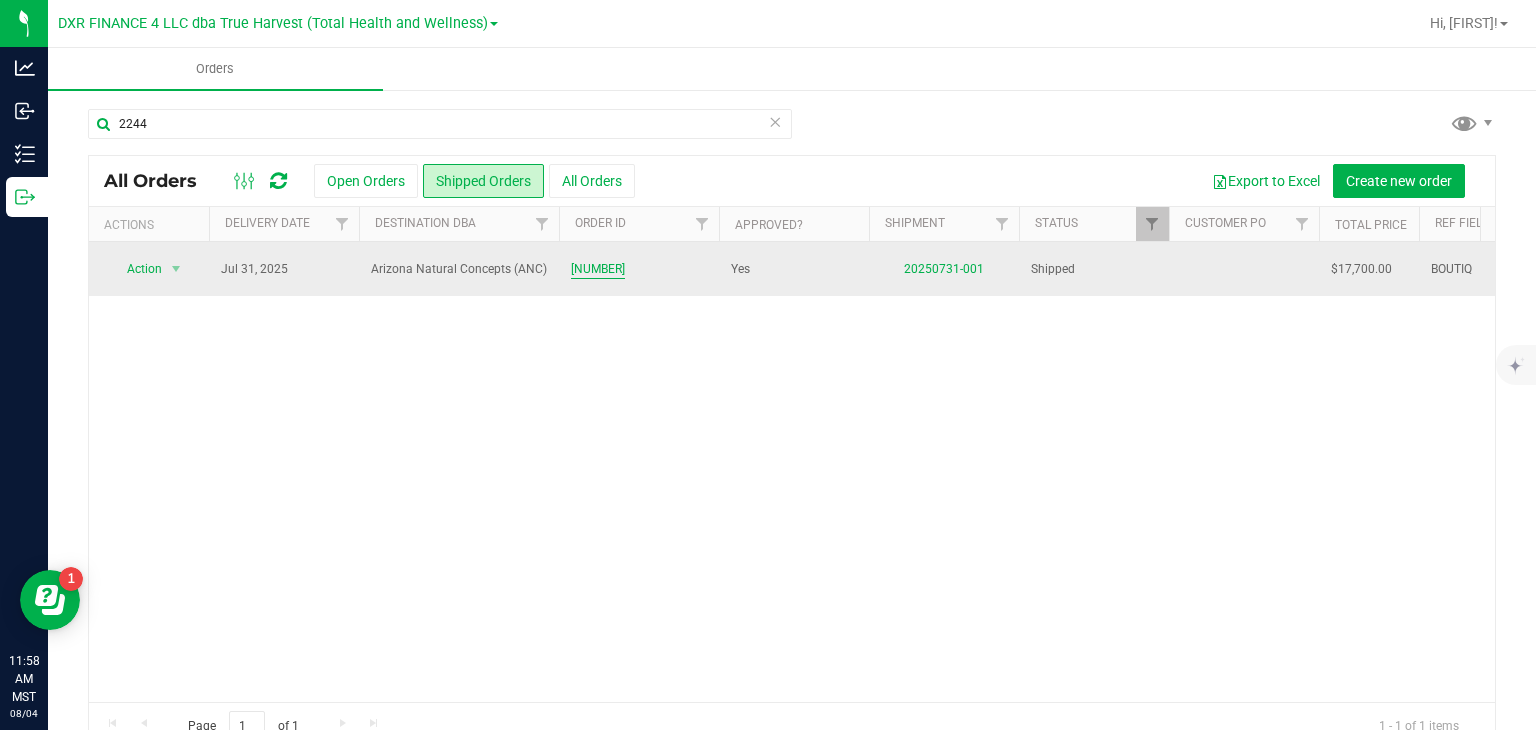 click on "[NUMBER]" at bounding box center (598, 269) 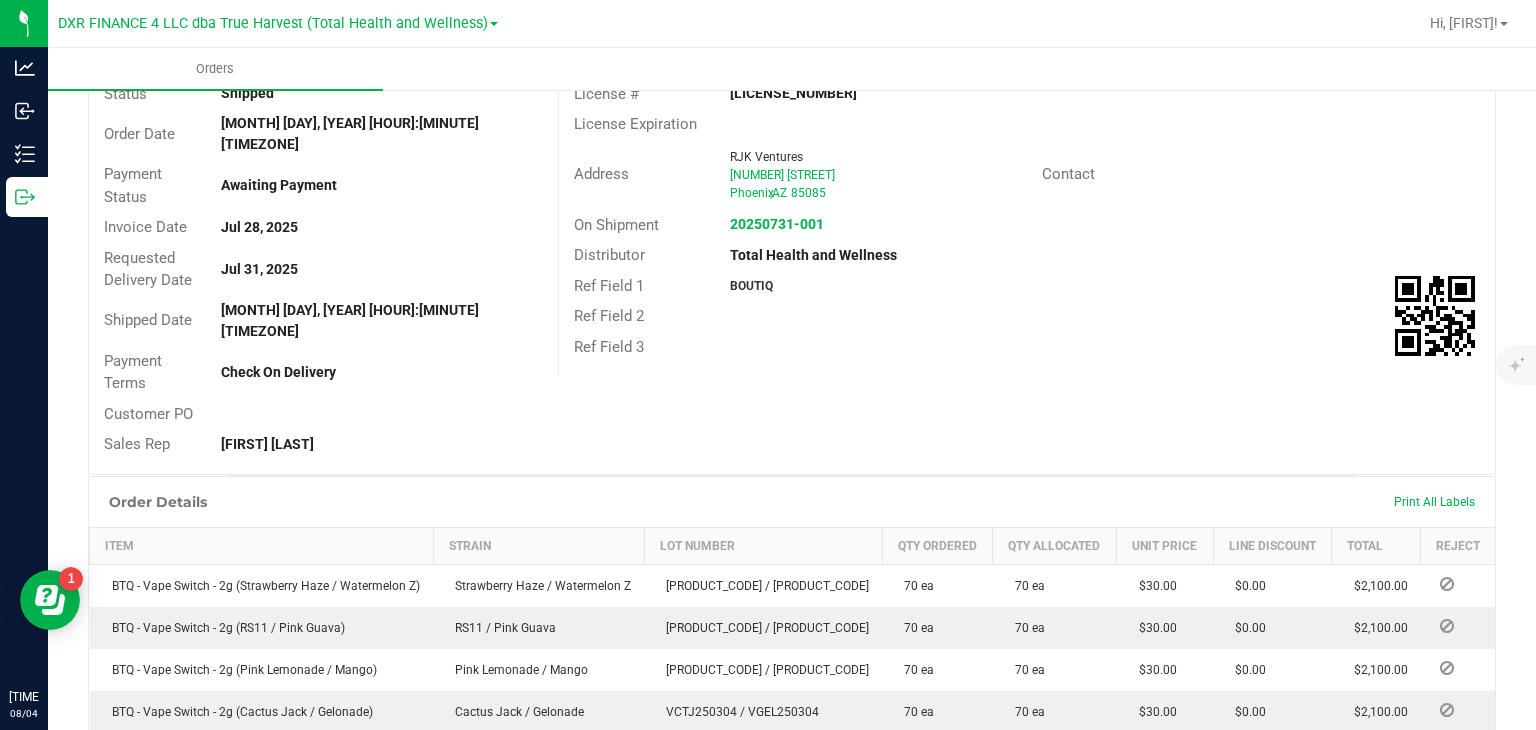 scroll, scrollTop: 0, scrollLeft: 0, axis: both 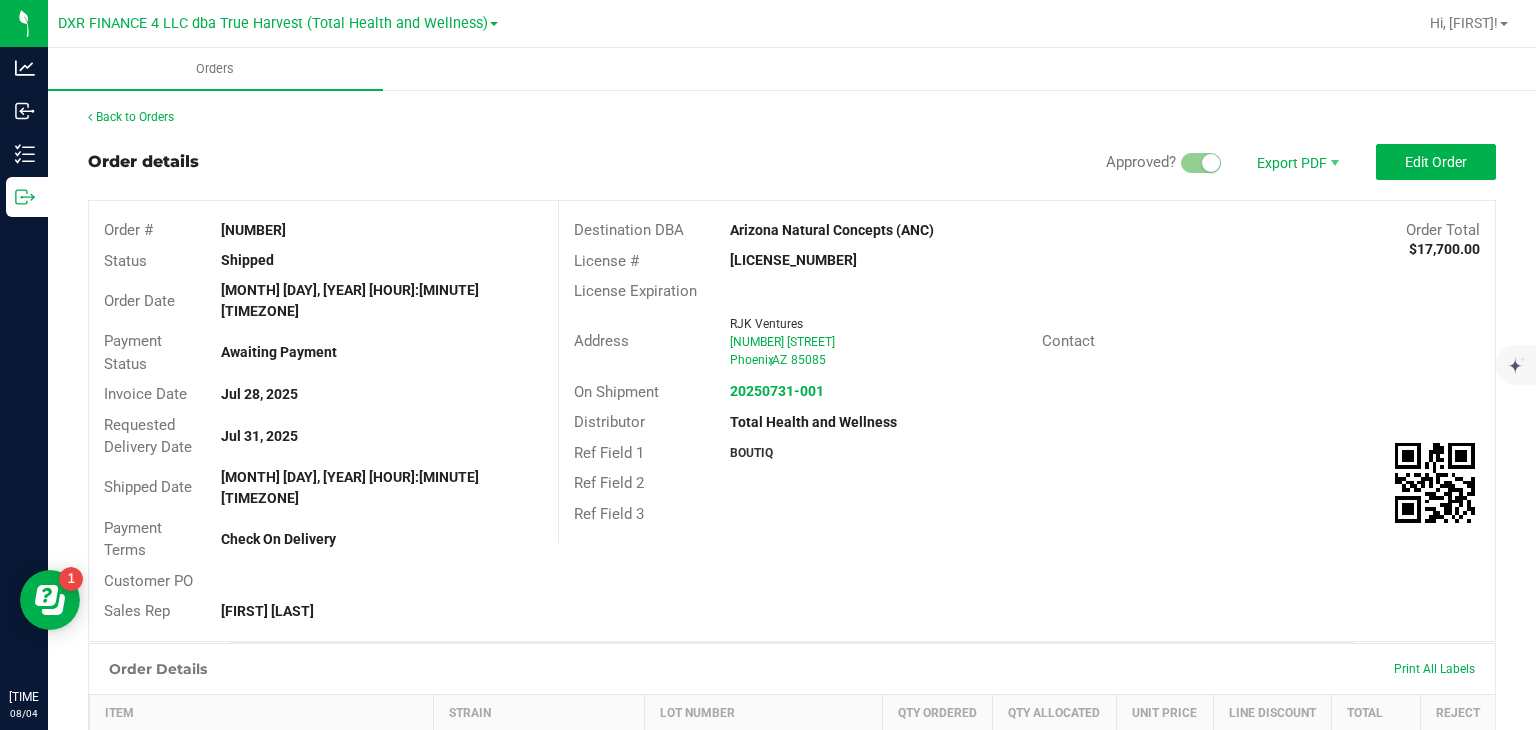 click on "Order # [NUMBER]   Status   Shipped   Order Date   [MONTH] [DAY], [YEAR] [HOUR]:[MINUTE]:[SECOND] [TIMEZONE]   Payment Status   Awaiting Payment   Invoice Date   [MONTH] [DAY], [YEAR]   Requested Delivery Date   [MONTH] [DAY], [YEAR]   Shipped Date   [MONTH] [DAY], [YEAR] [HOUR]:[MINUTE] [TIMEZONE]   Payment Terms   Check On Delivery   Customer PO      Sales Rep   [FIRST] [LAST]   Destination DBA   [COMPANY_NAME] ([ABBREVIATION])   Order Total   $[PRICE]   License #   [LICENSE_NUMBER]   License Expiration   Address  [COMPANY_NAME] [NUMBER] [STREET] [CITY]  ,  [STATE] [POSTAL_CODE]   Contact   On Shipment   [ORDER_ID]   Distributor   [COMPANY_NAME]   Ref Field 1   [PRODUCT_CODE]   Ref Field 2      Ref Field 3
Order Details Print All Labels Item Strain  Lot Number  Qty Ordered Qty Allocated Unit Price Line Discount Total Reject  70 ea" at bounding box center [792, 773] 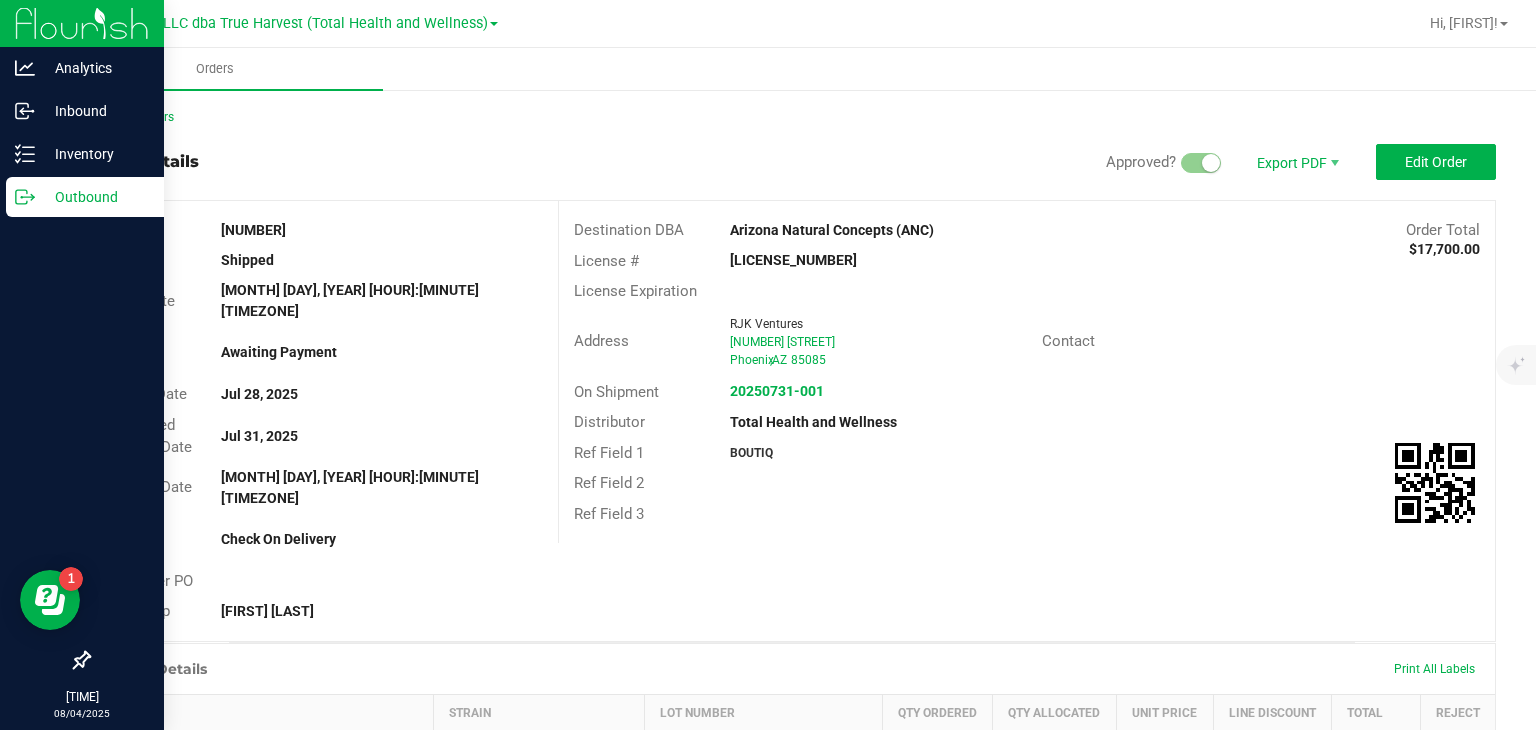click 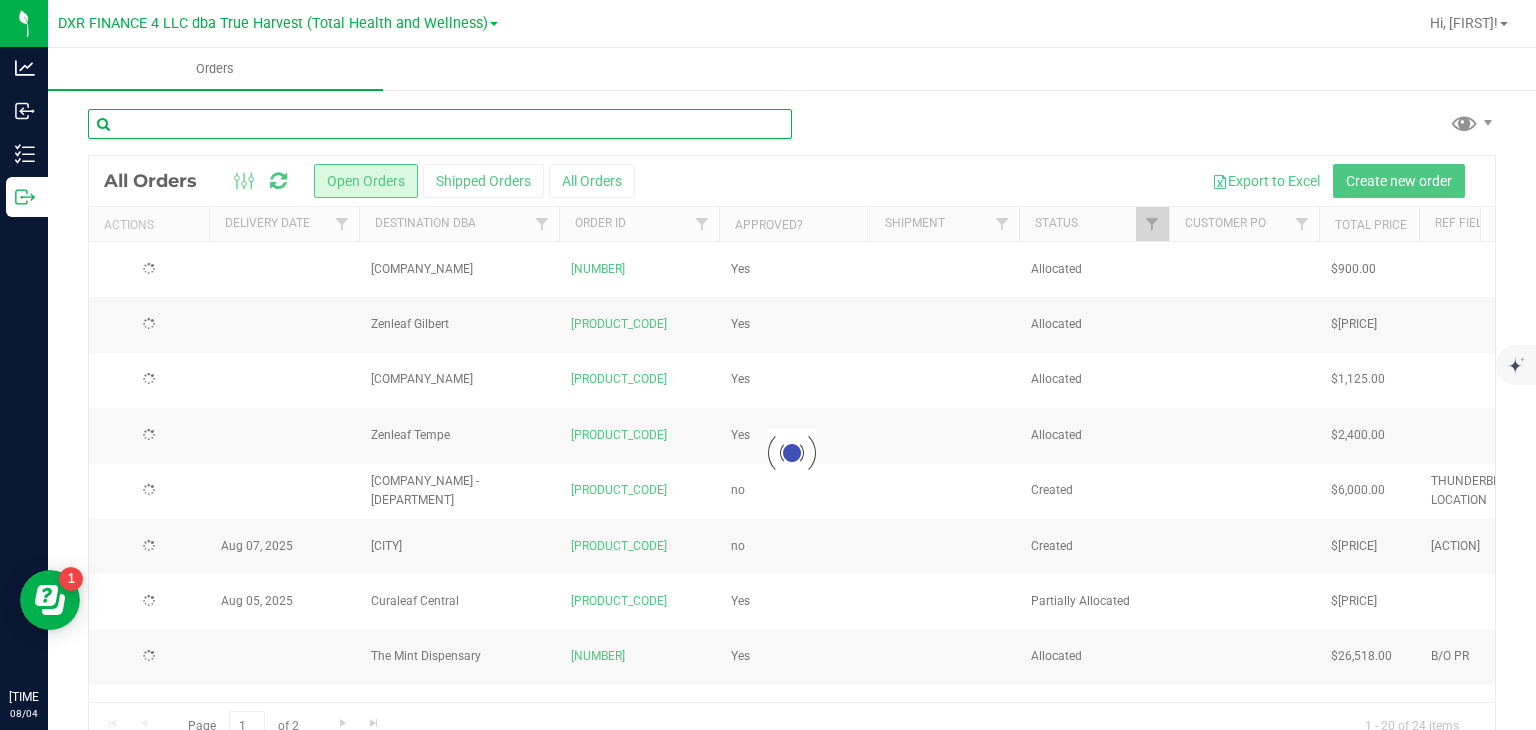 click at bounding box center (440, 124) 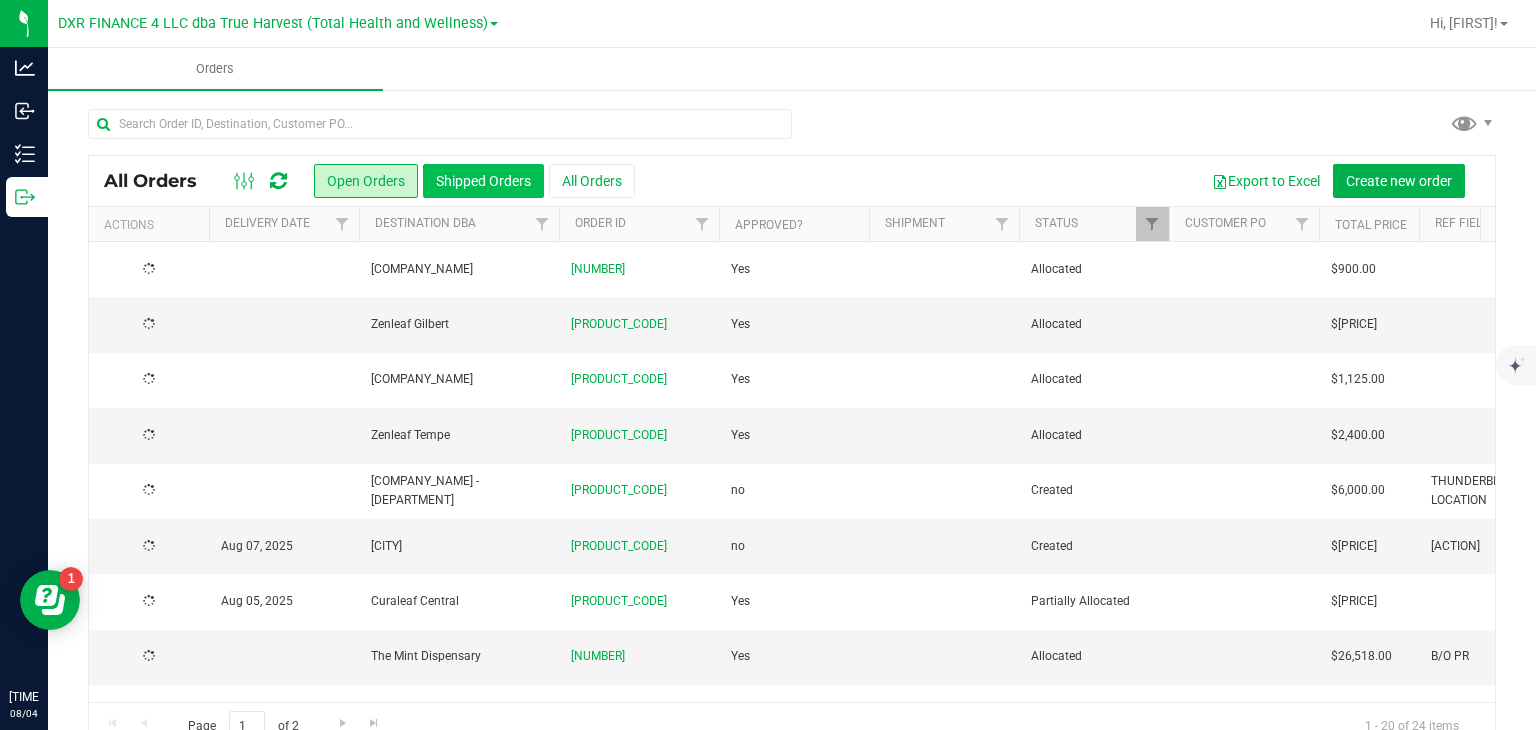 click on "Shipped Orders" at bounding box center [483, 181] 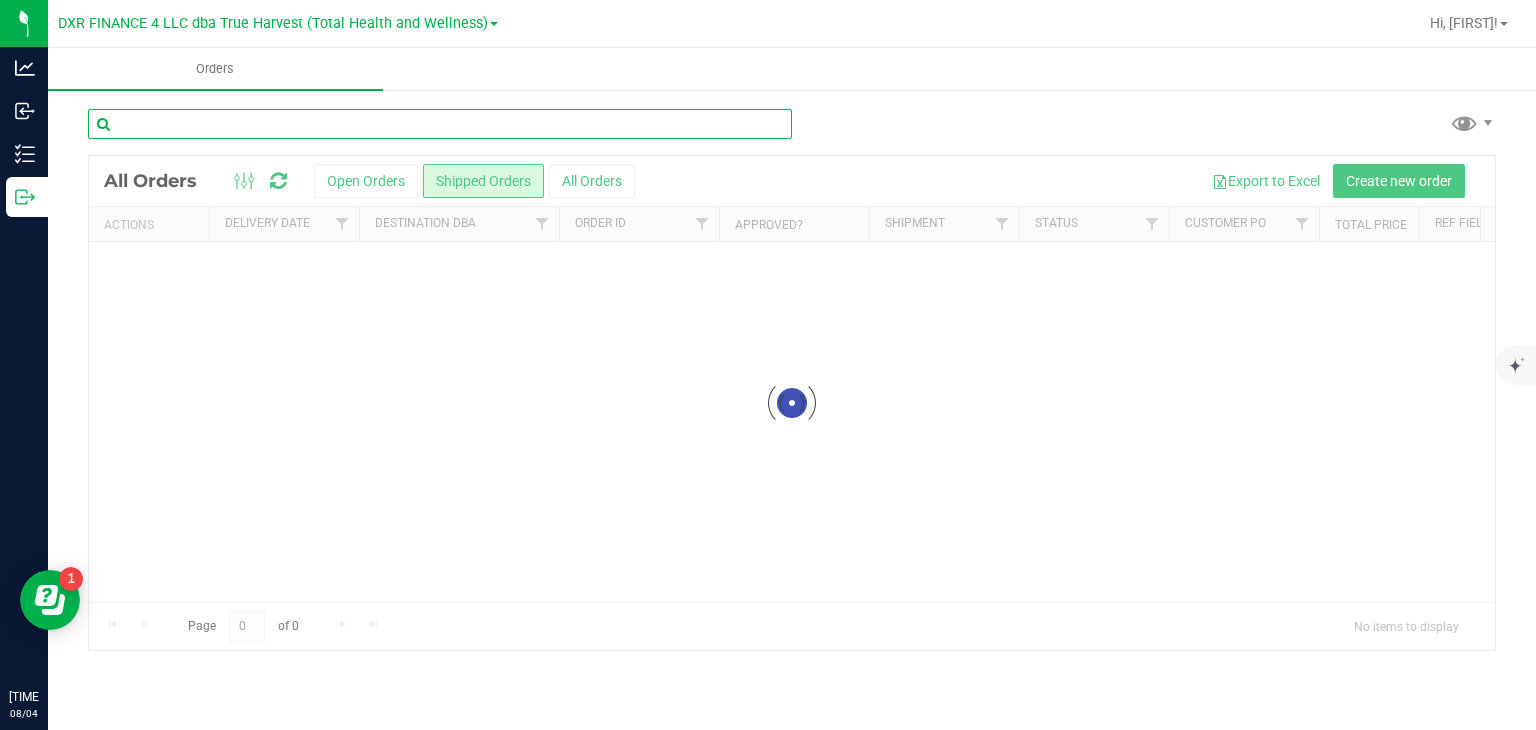 click at bounding box center [440, 124] 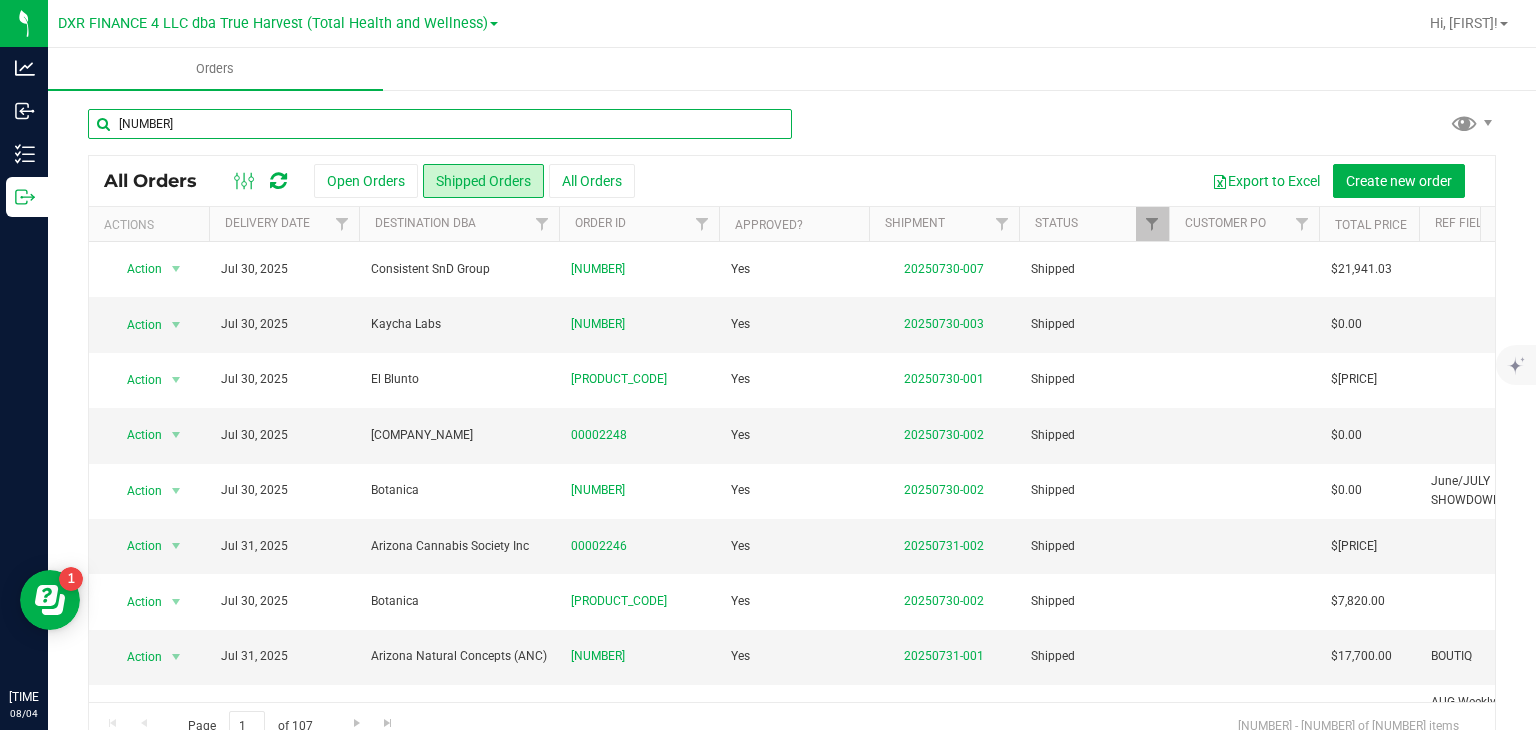 type on "[NUMBER]" 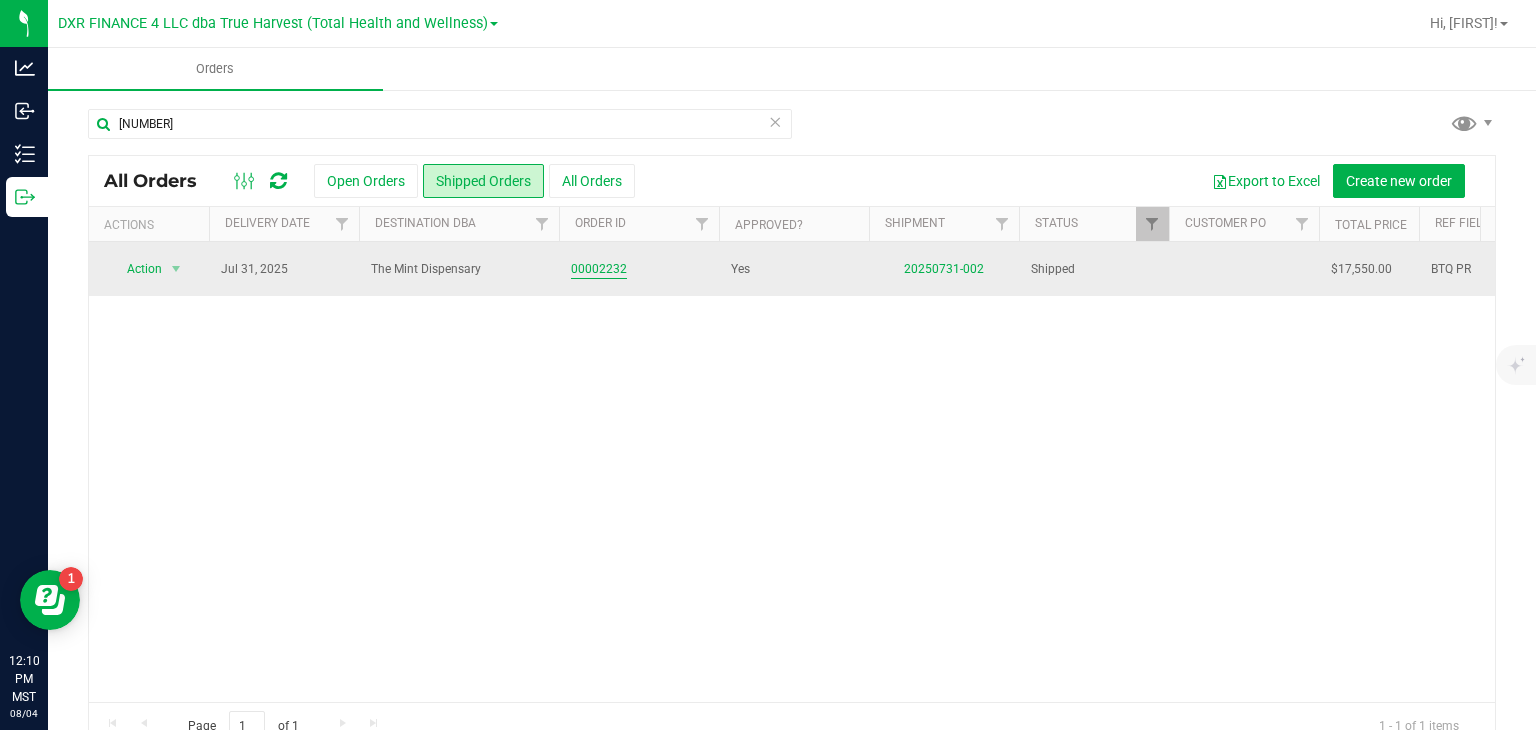 click on "00002232" at bounding box center [599, 269] 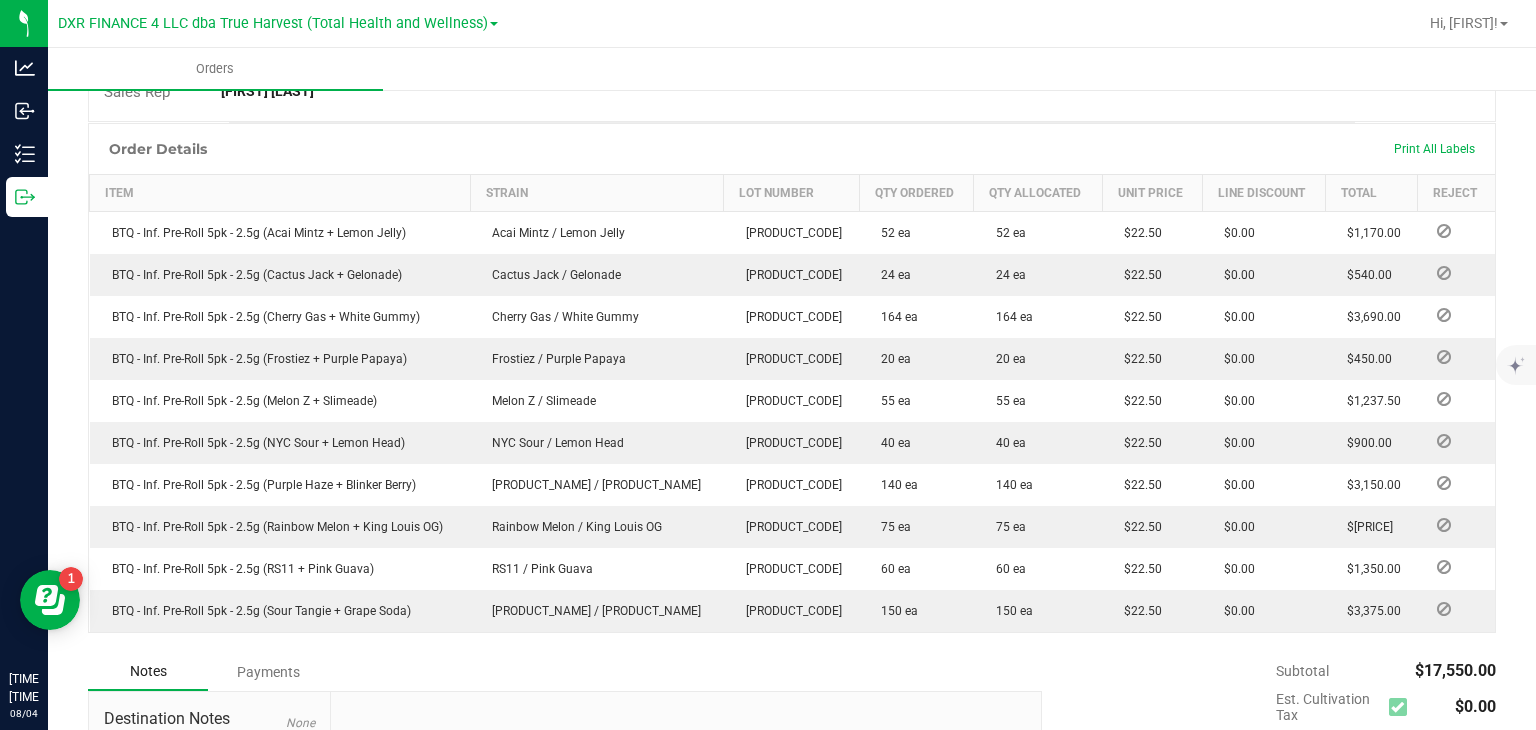 scroll, scrollTop: 400, scrollLeft: 0, axis: vertical 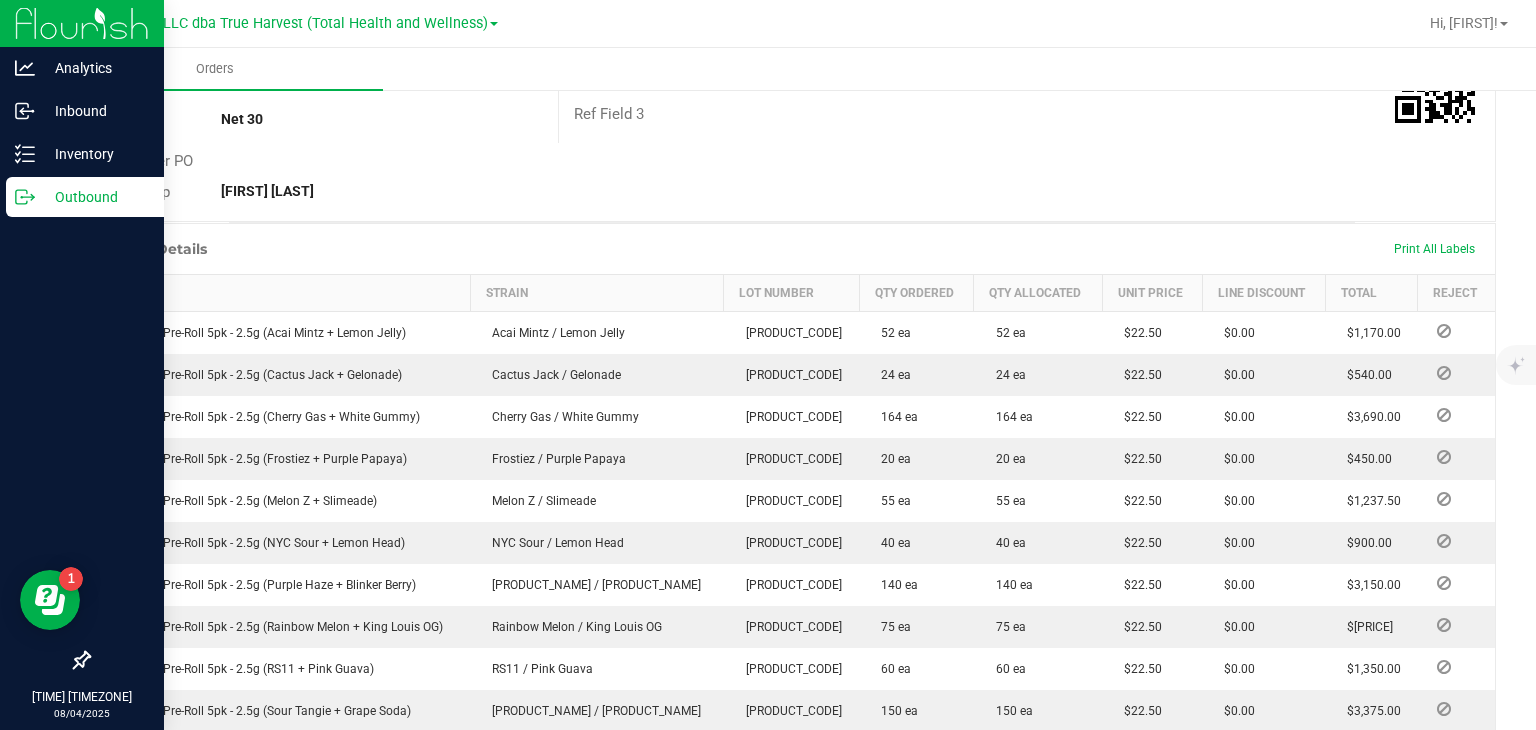 click on "Outbound" at bounding box center (95, 197) 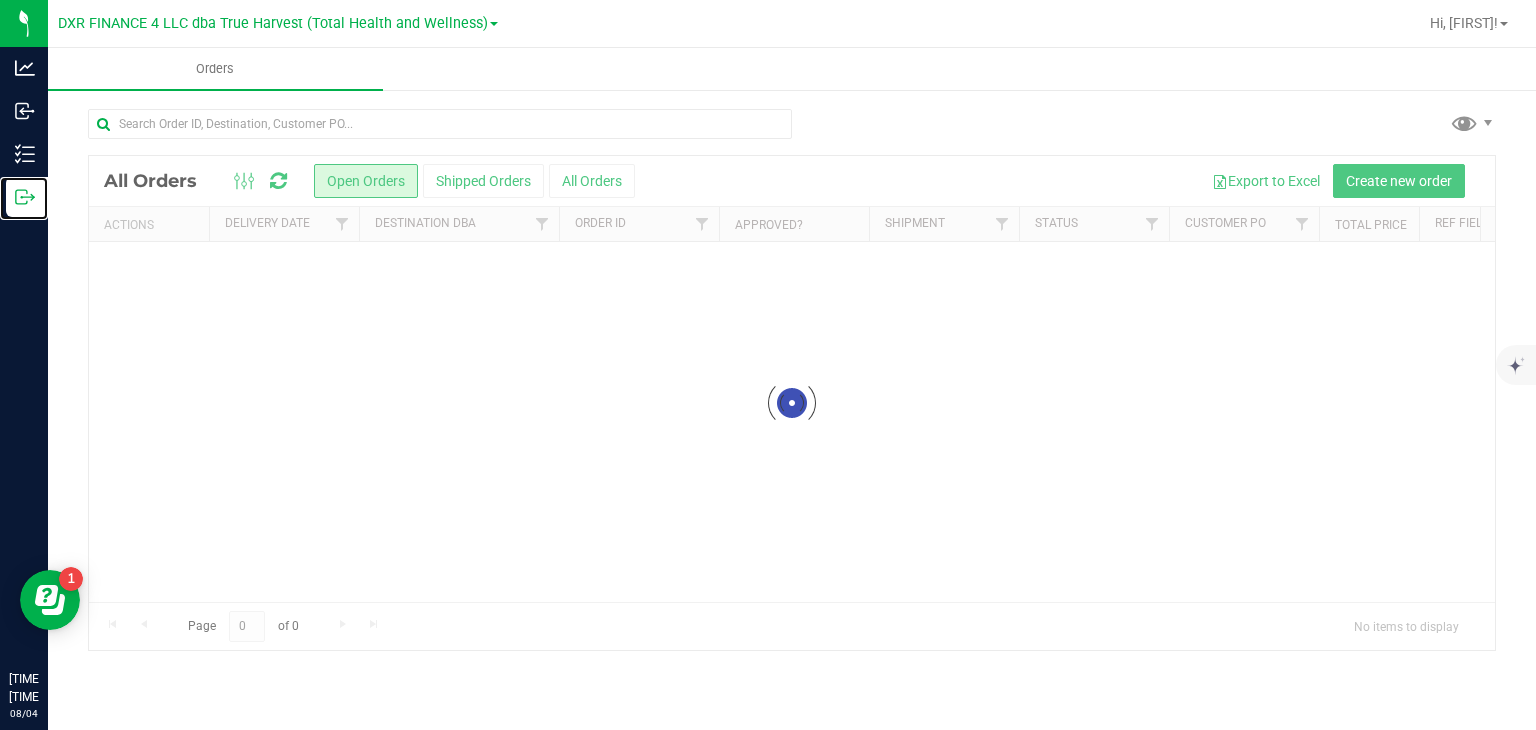 scroll, scrollTop: 0, scrollLeft: 0, axis: both 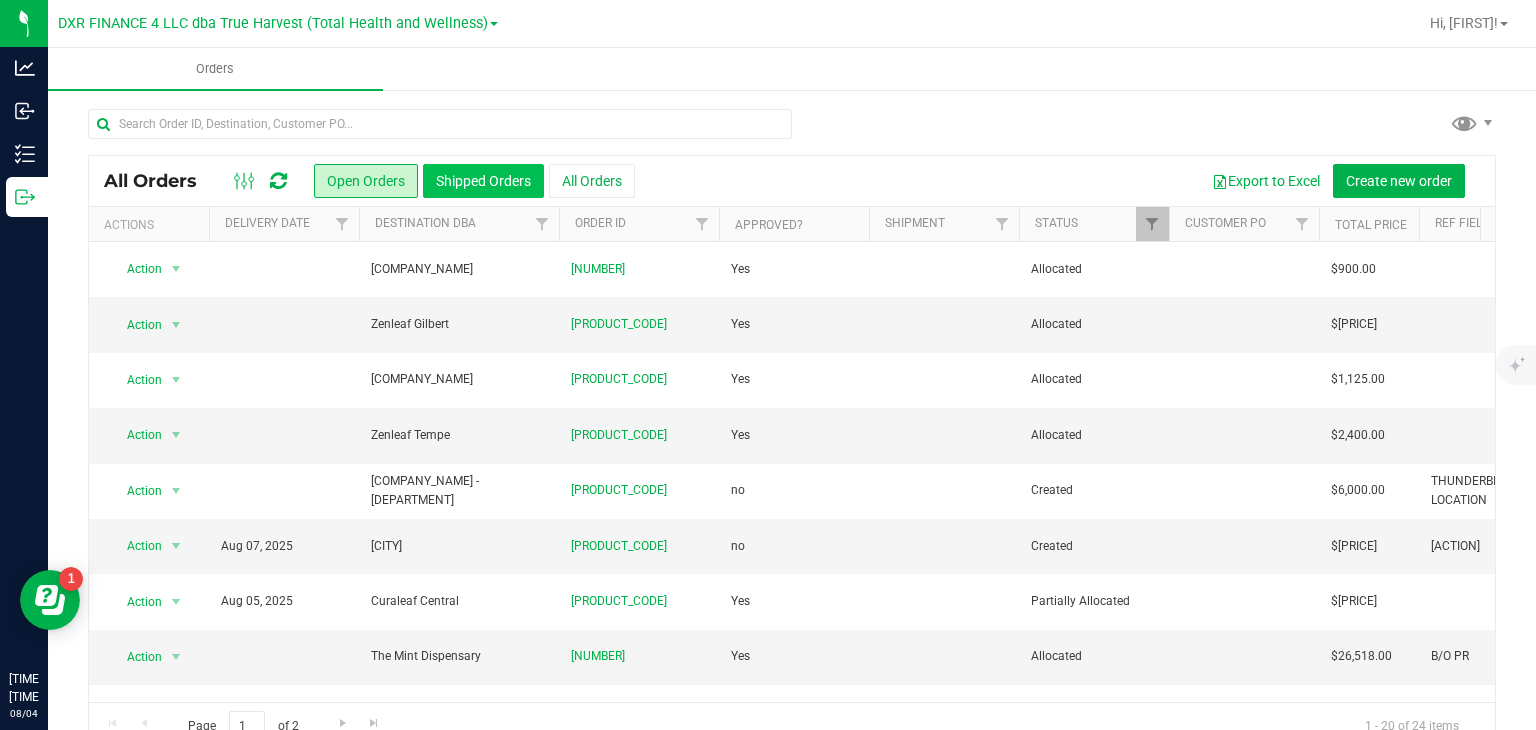 click on "Shipped Orders" at bounding box center (483, 181) 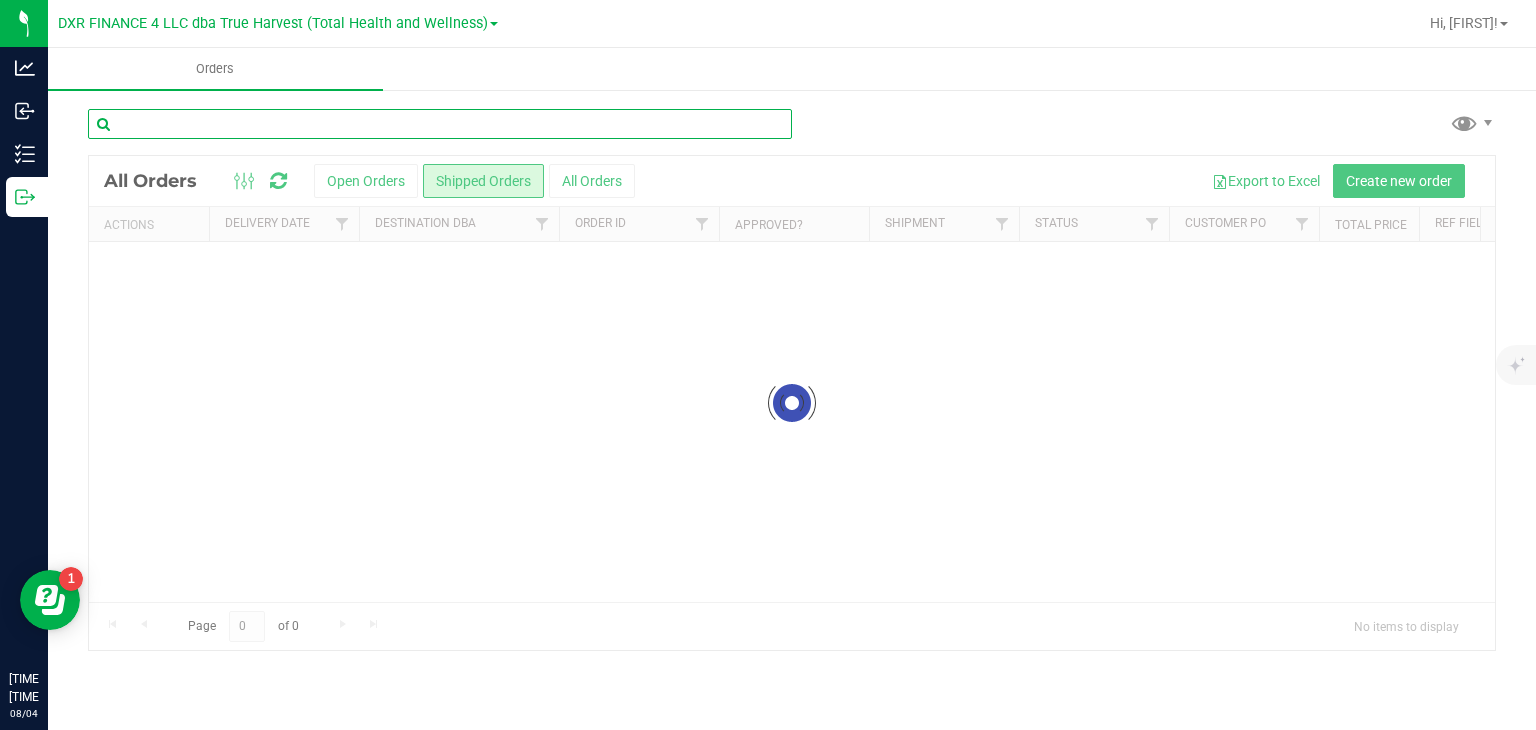 click at bounding box center [440, 124] 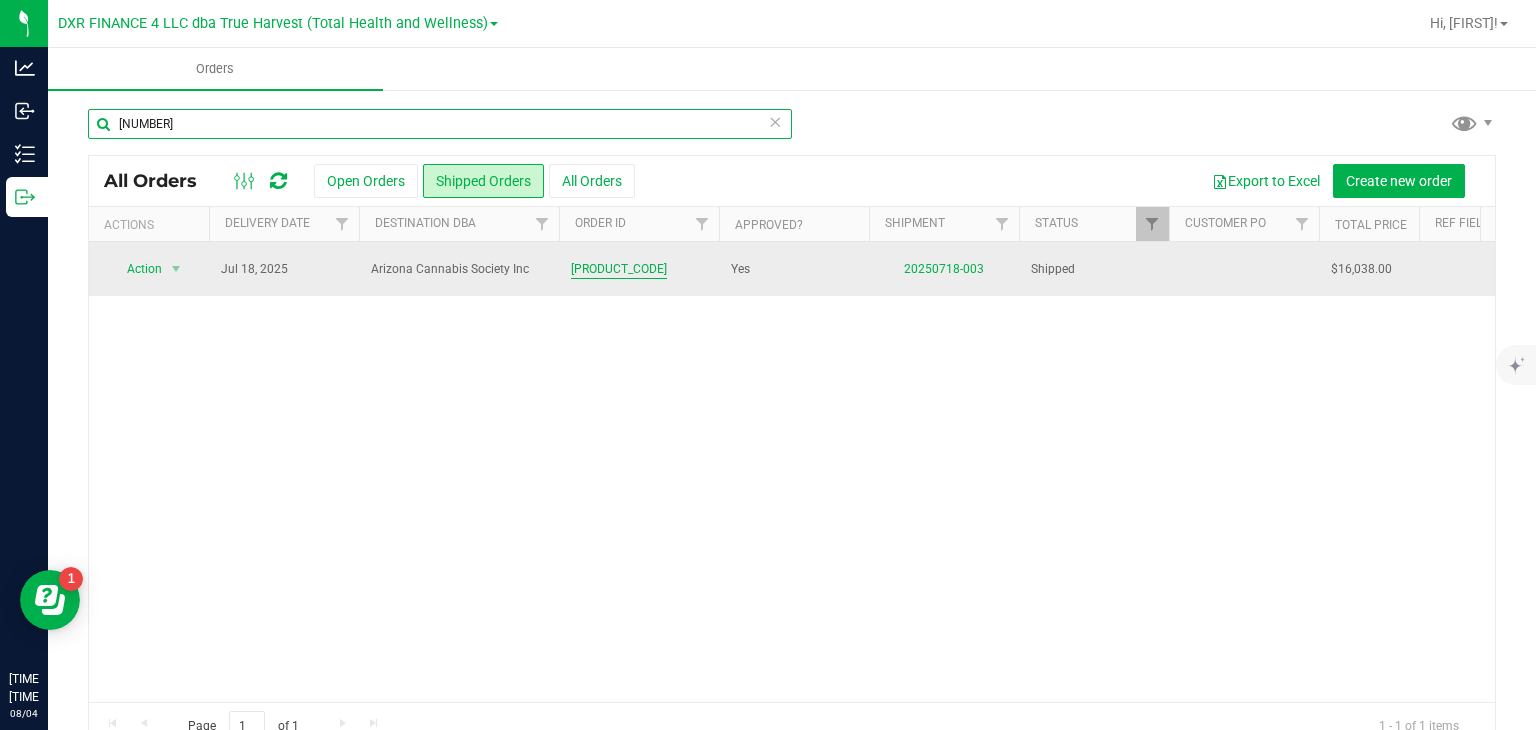 type on "[NUMBER]" 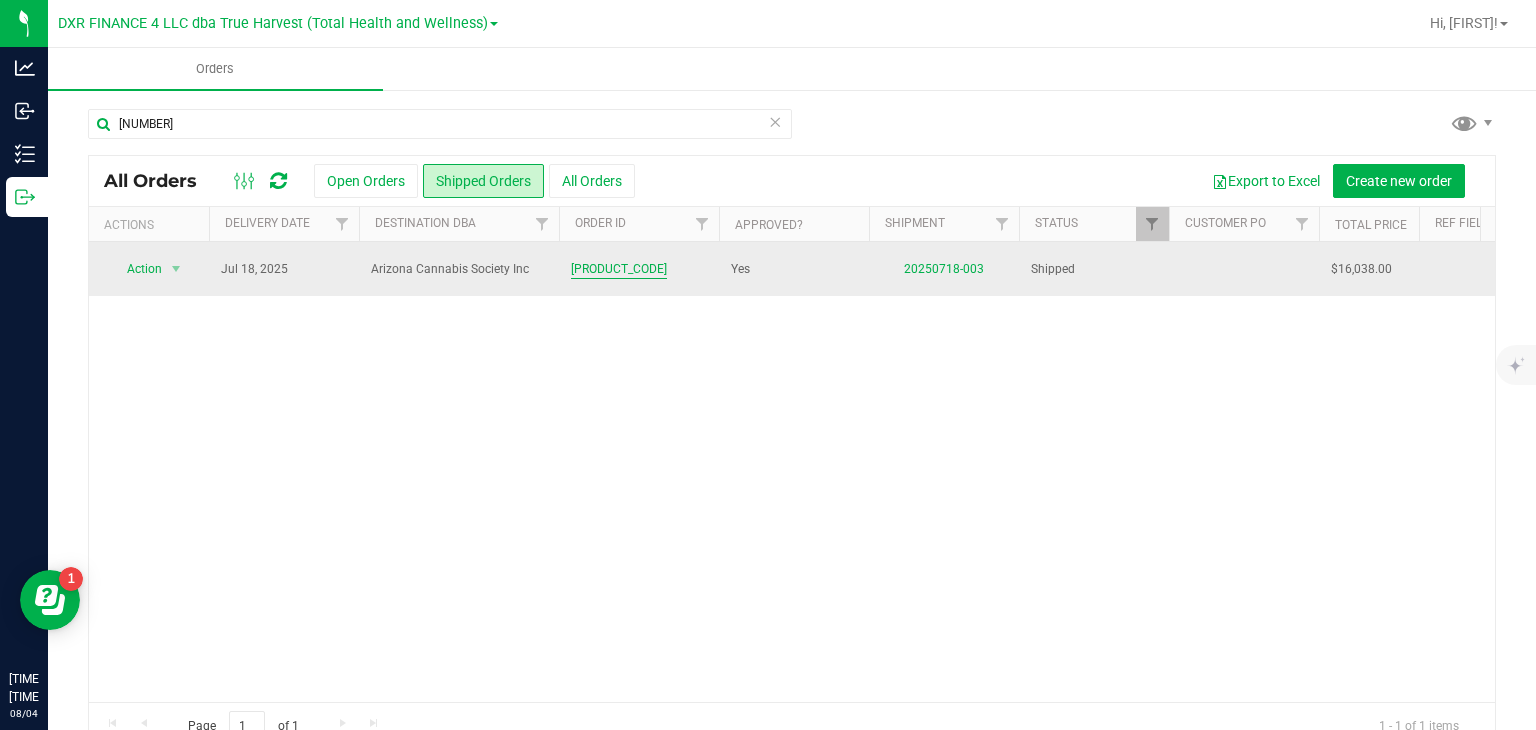 click on "[PRODUCT_CODE]" at bounding box center (619, 269) 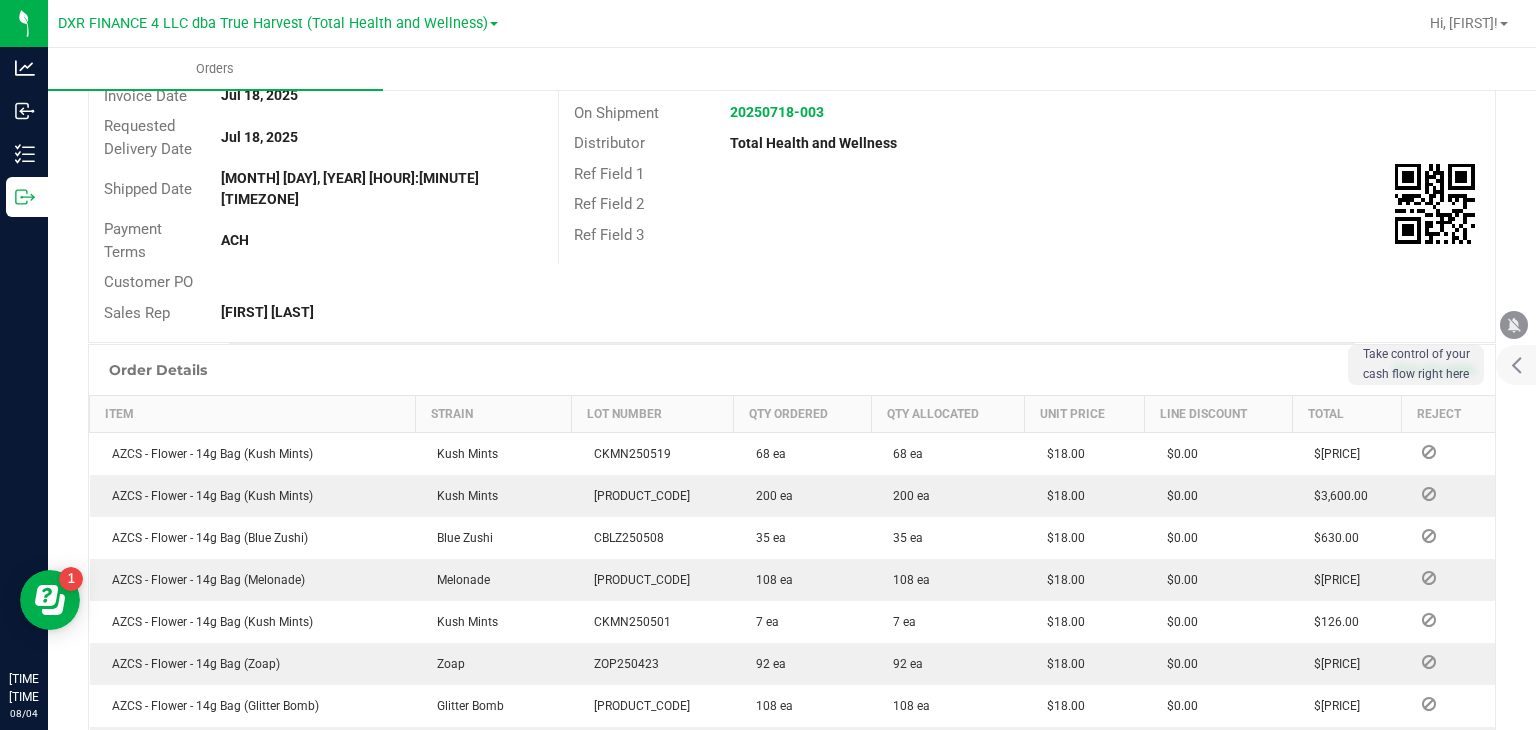 scroll, scrollTop: 200, scrollLeft: 0, axis: vertical 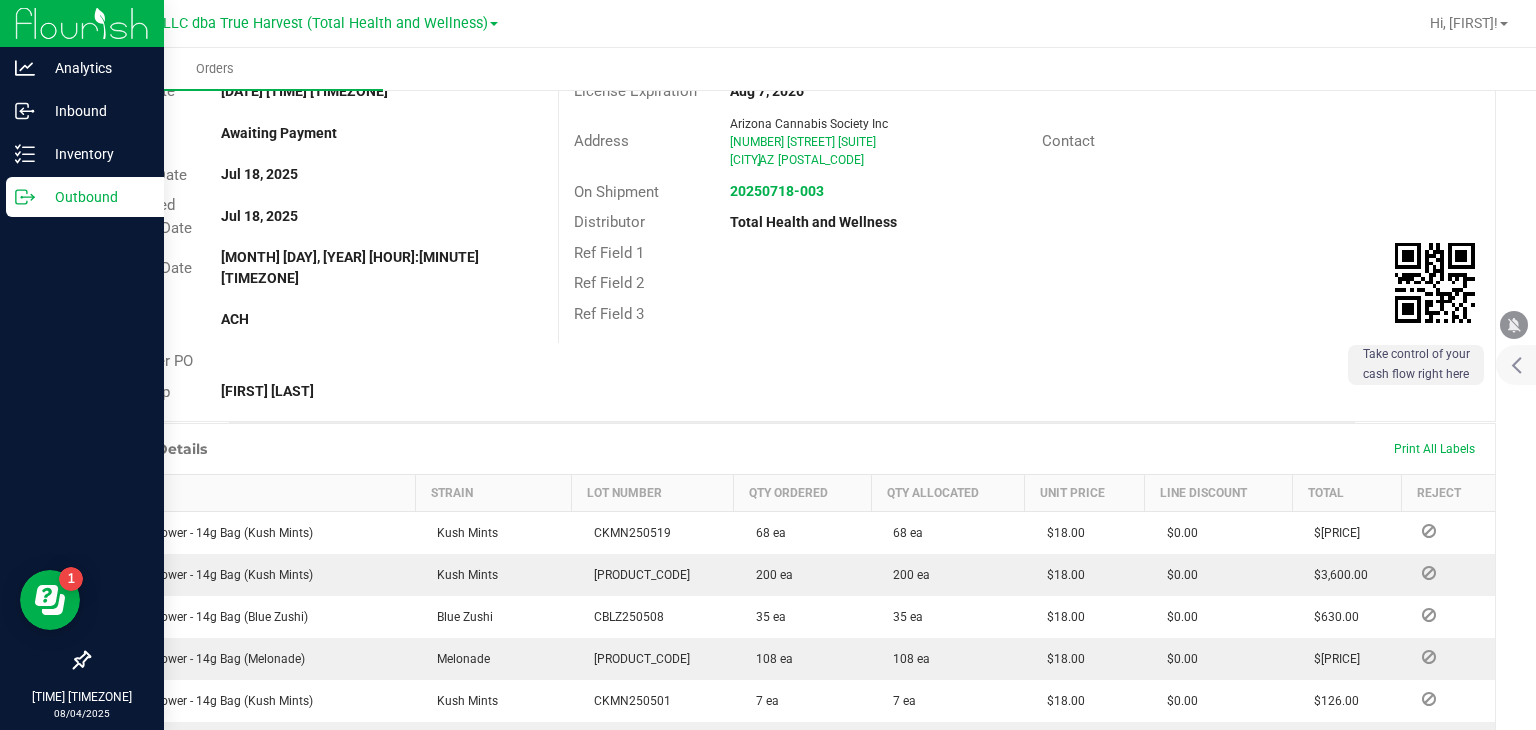 click 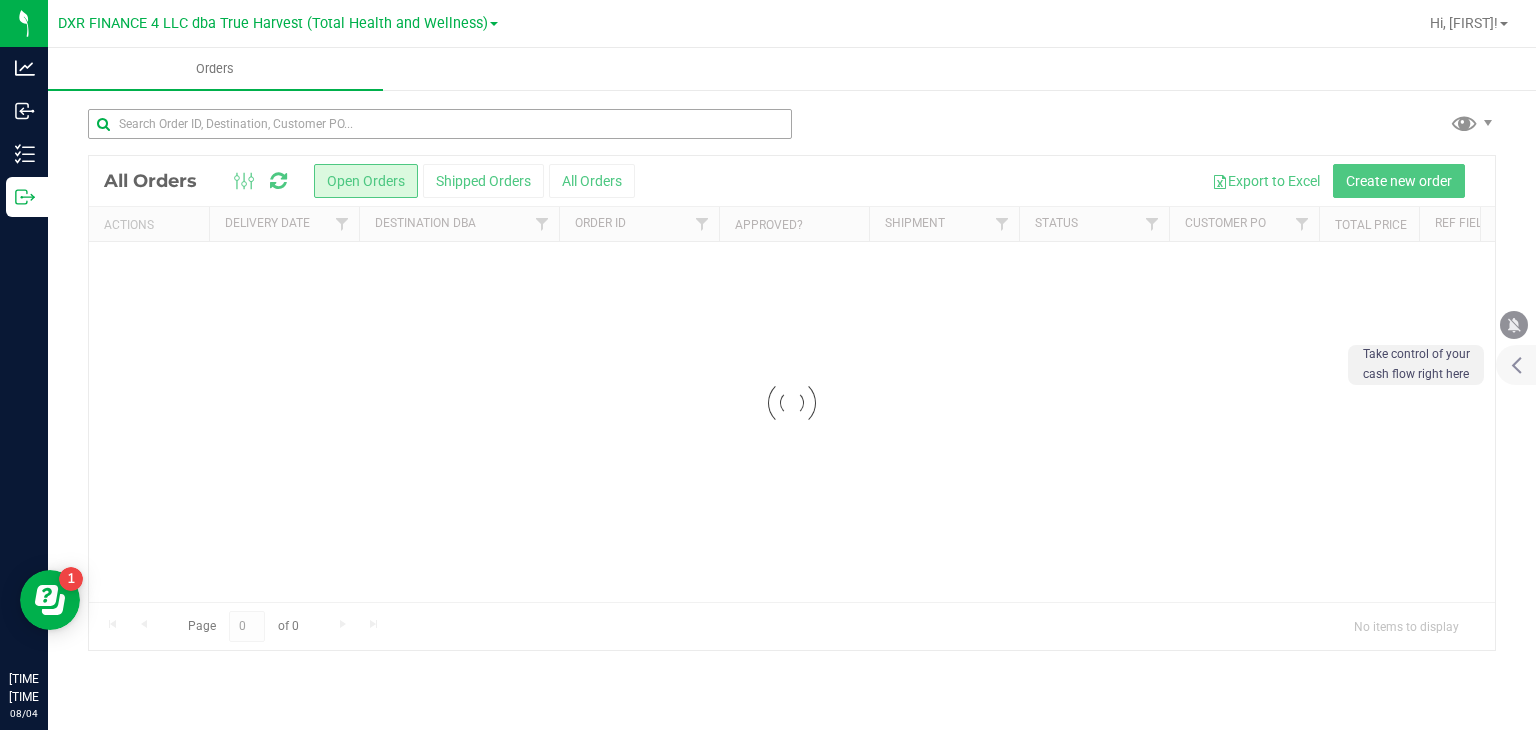 scroll, scrollTop: 0, scrollLeft: 0, axis: both 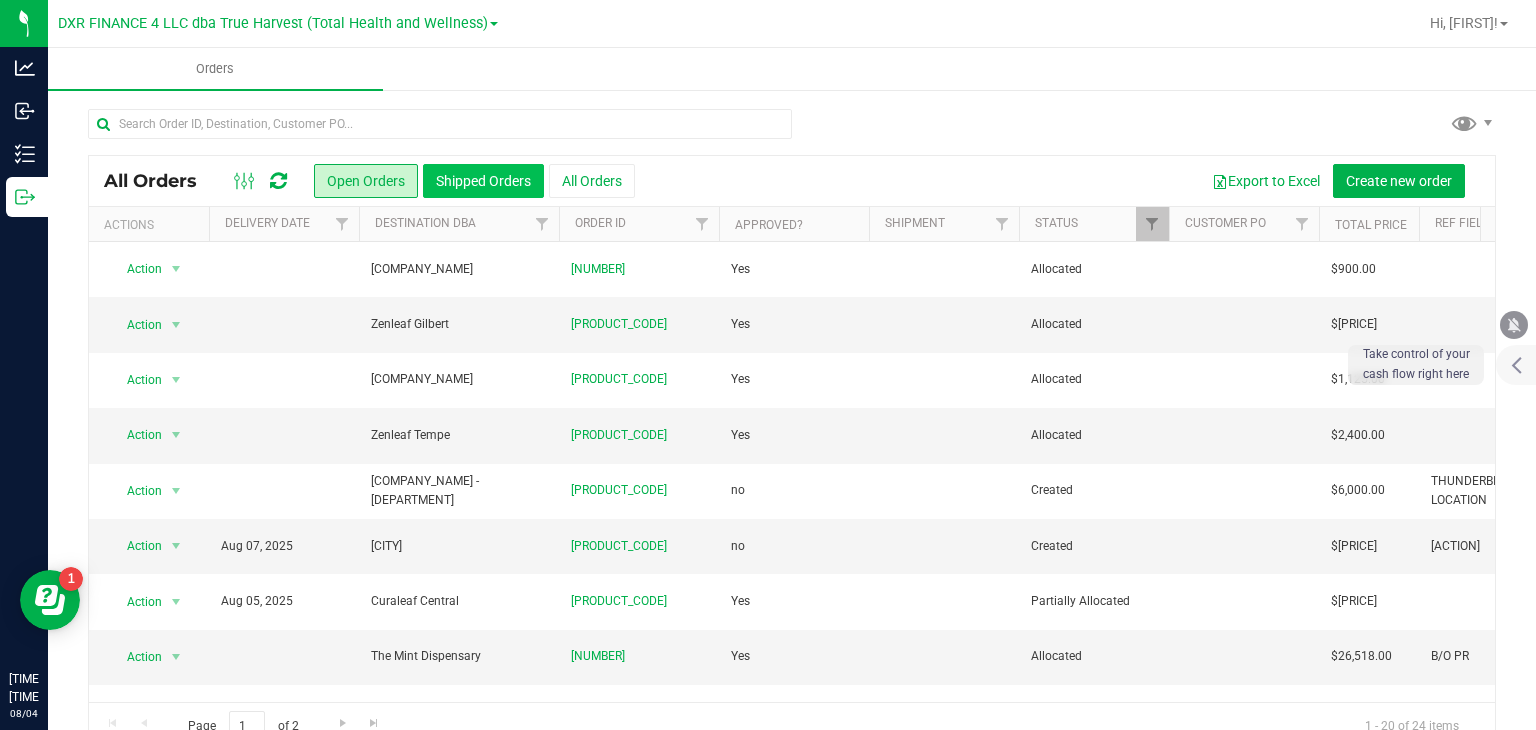 click on "Shipped Orders" at bounding box center [483, 181] 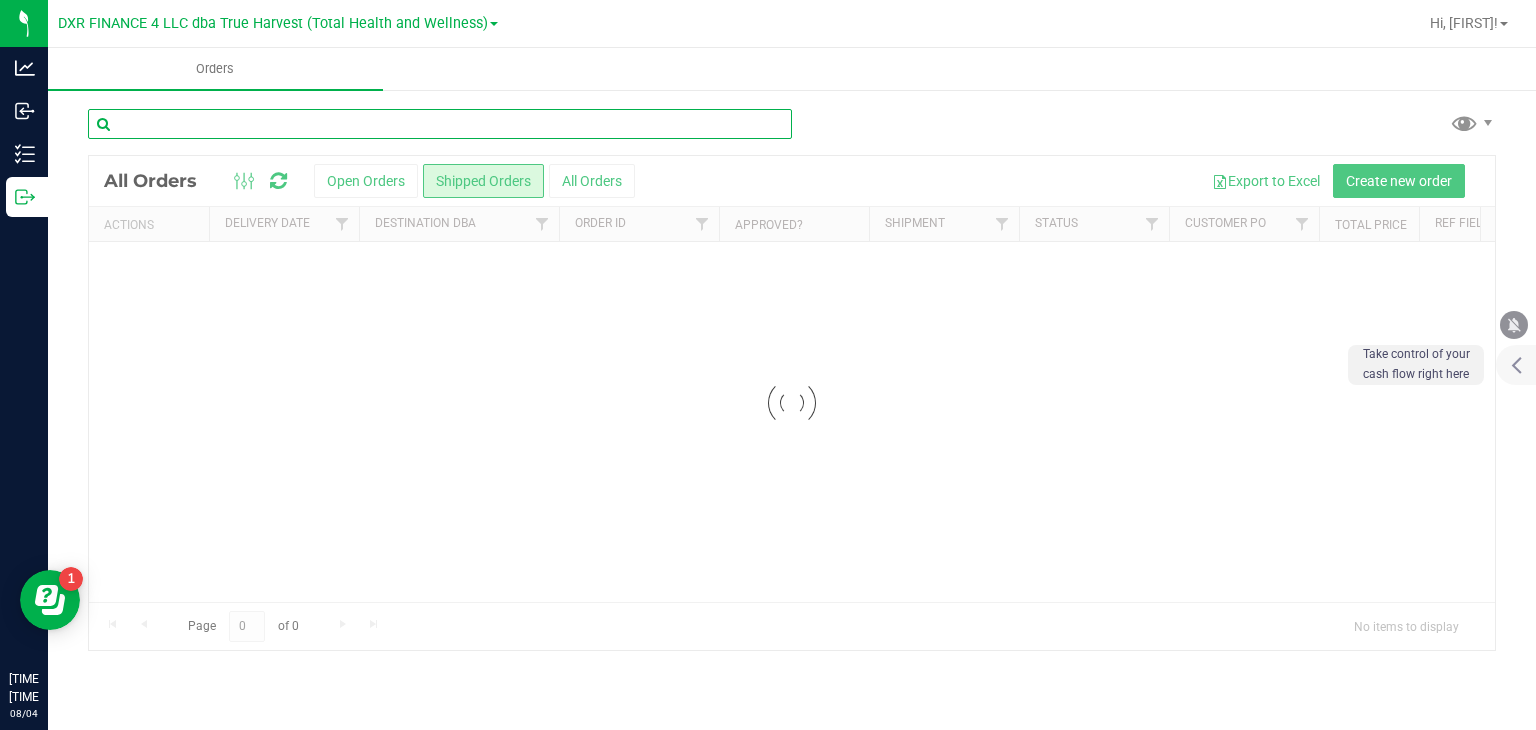 click at bounding box center [440, 124] 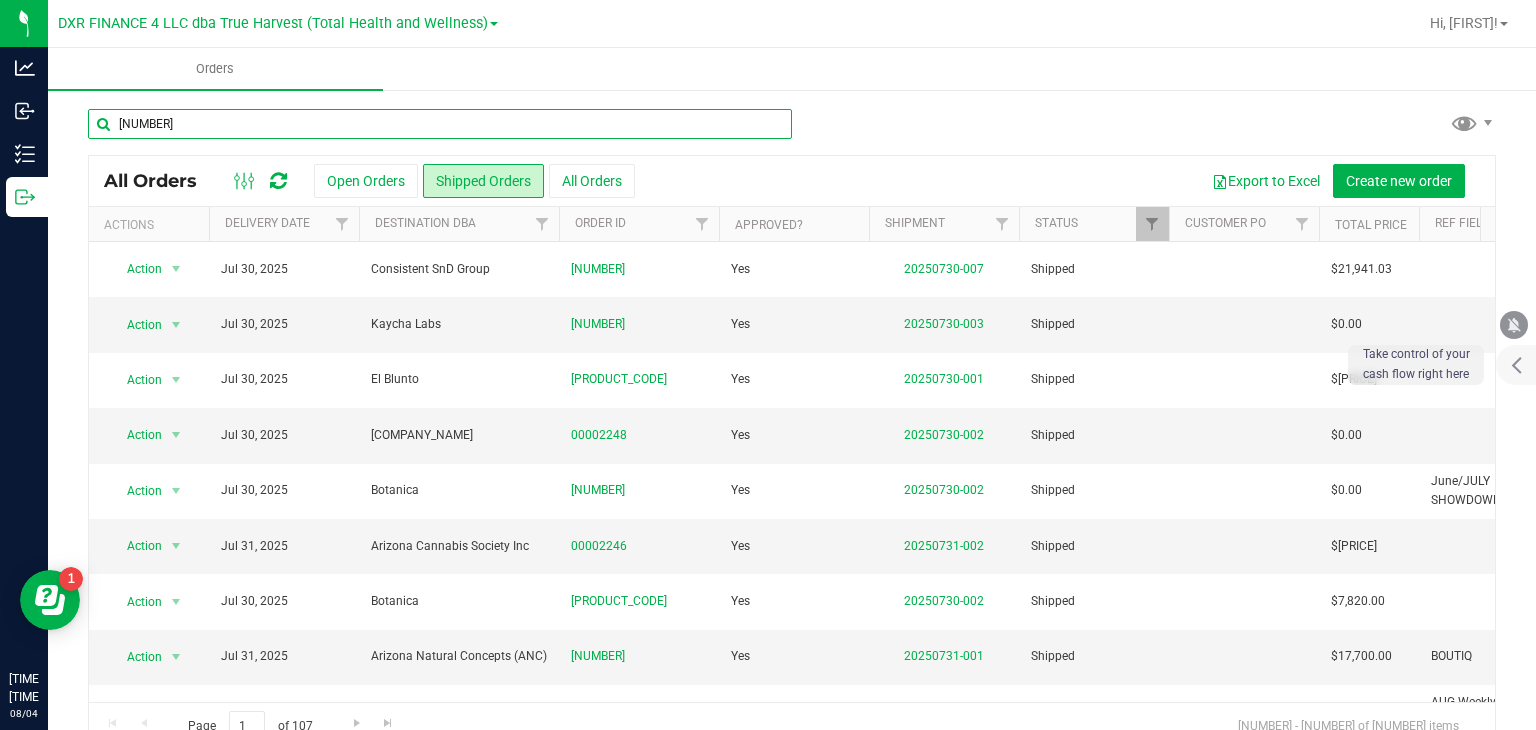 type on "[NUMBER]" 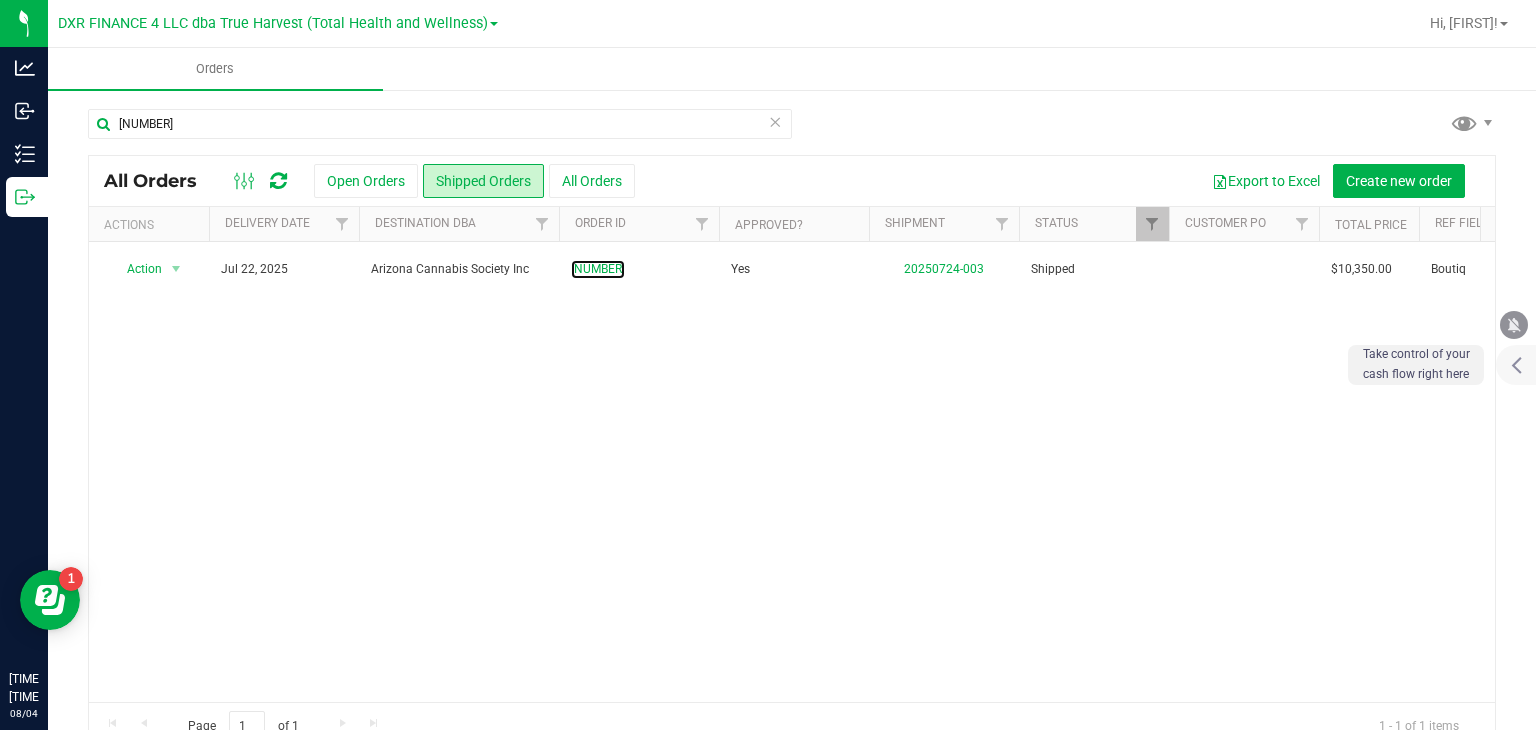 click on "[NUMBER]" at bounding box center (598, 269) 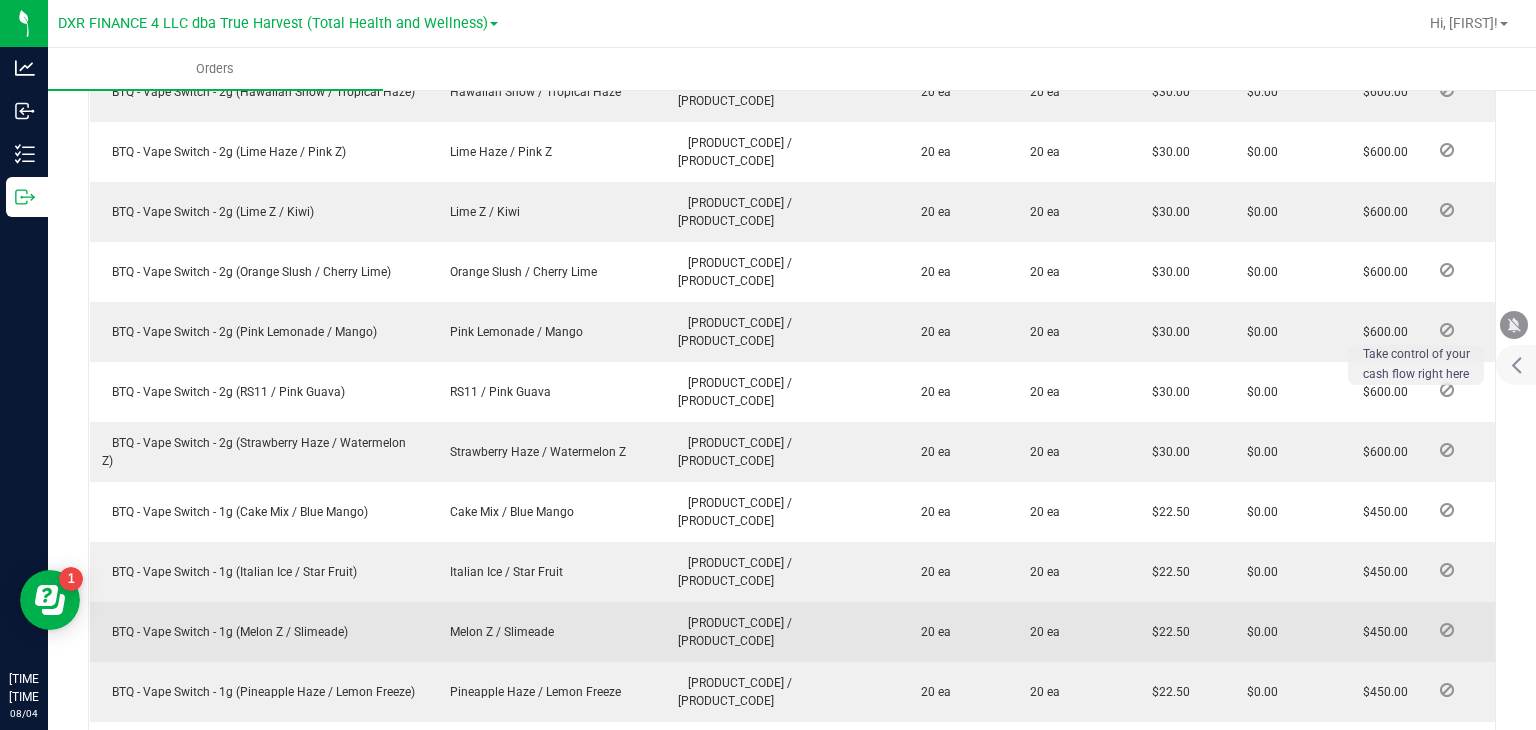 scroll, scrollTop: 1200, scrollLeft: 0, axis: vertical 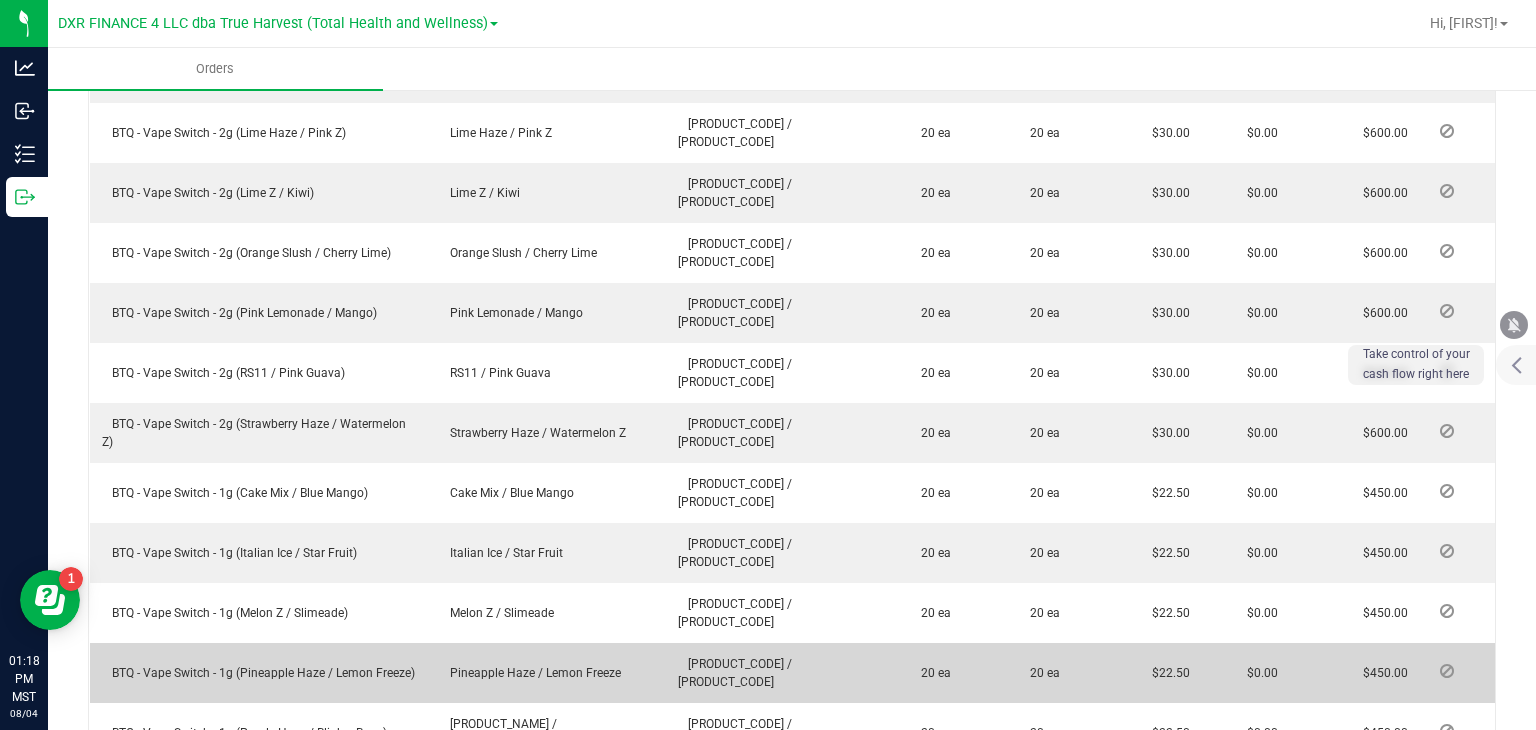 click on "20 ea" at bounding box center (953, 673) 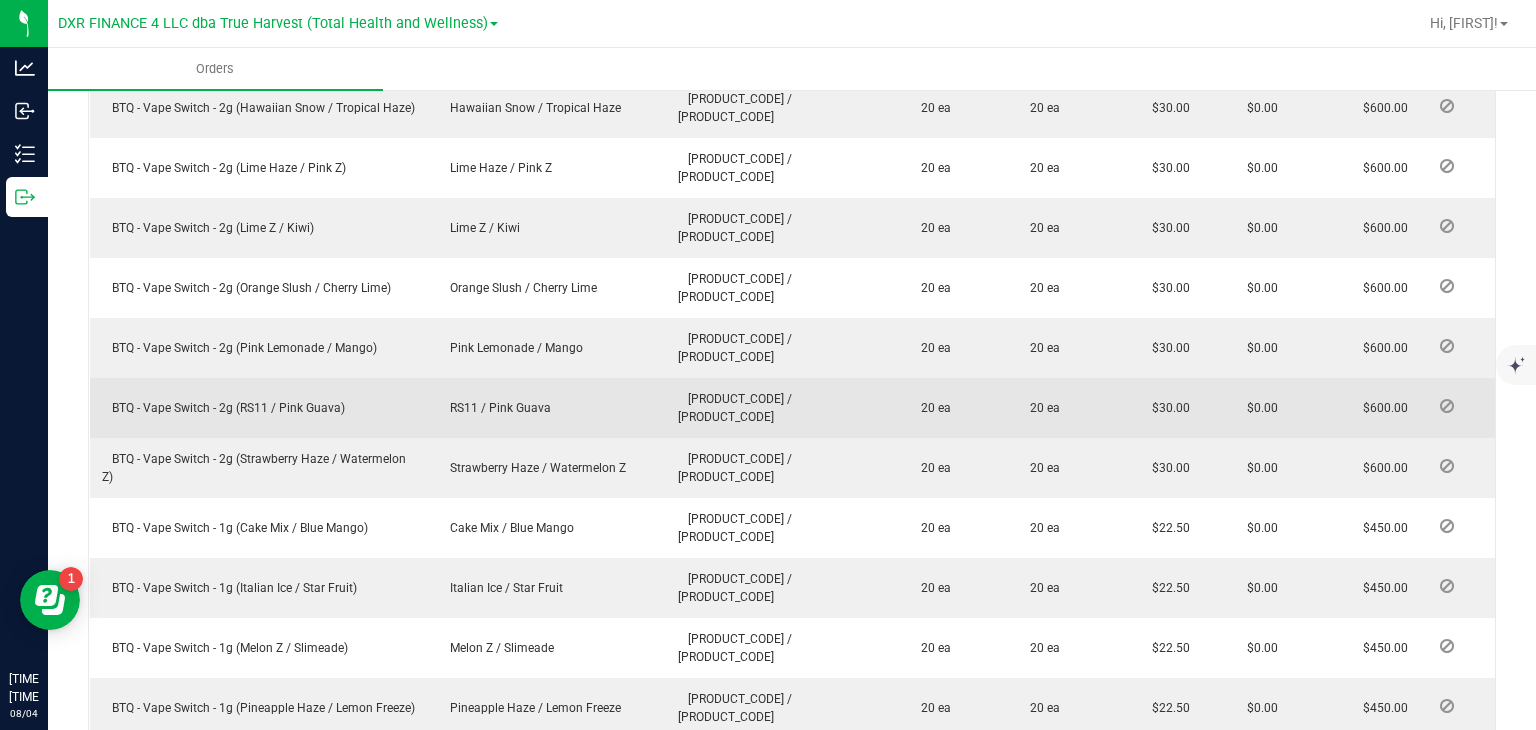 scroll, scrollTop: 1200, scrollLeft: 0, axis: vertical 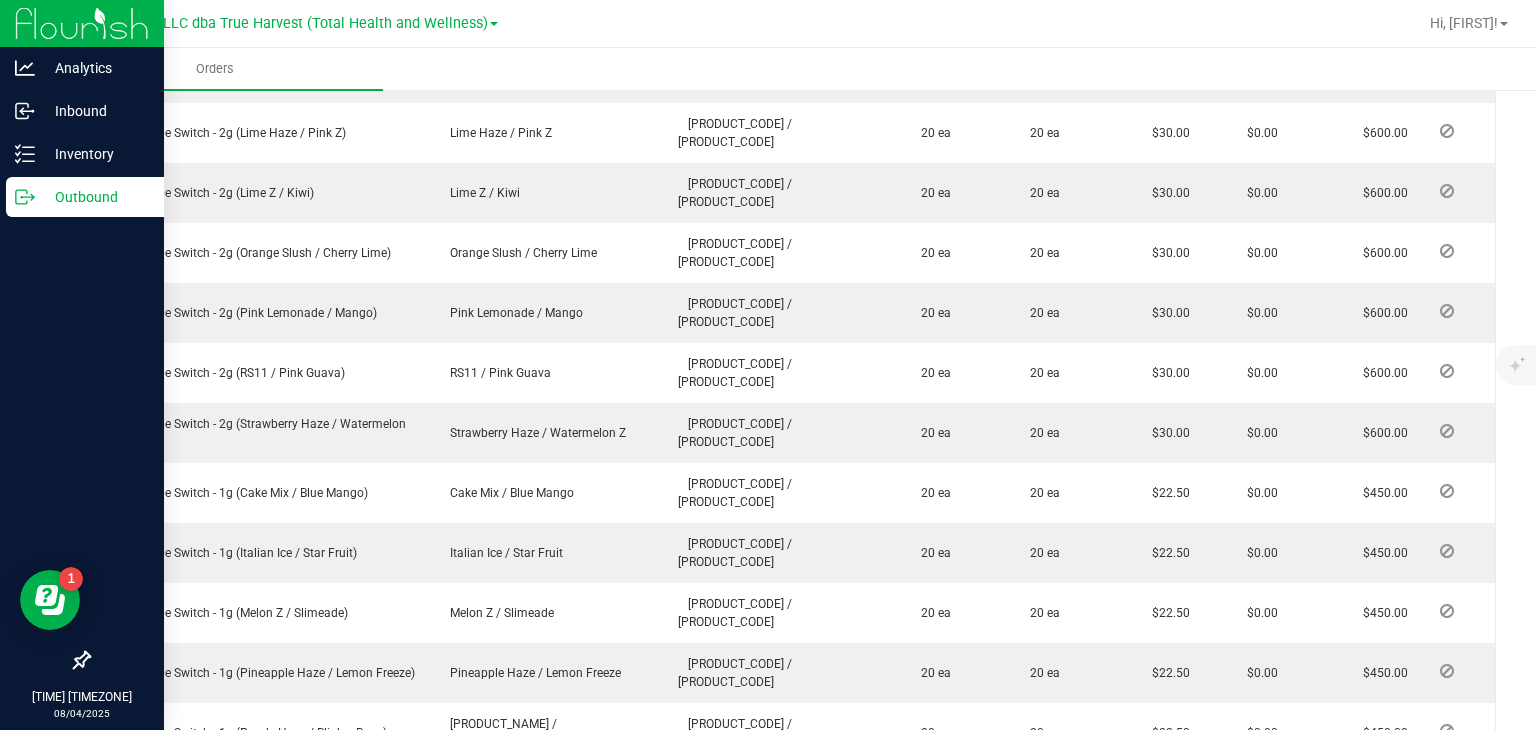 click on "Outbound" at bounding box center (95, 197) 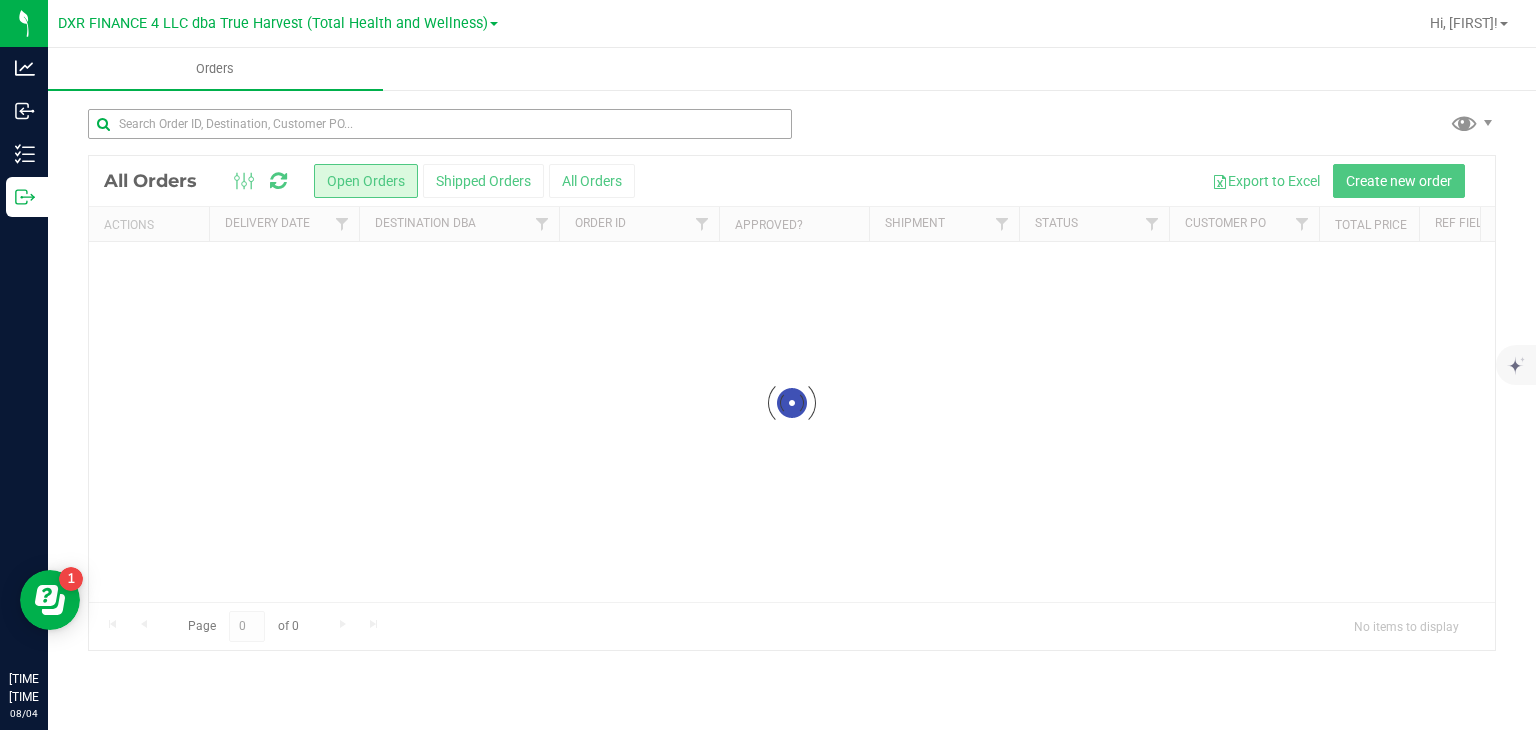scroll, scrollTop: 0, scrollLeft: 0, axis: both 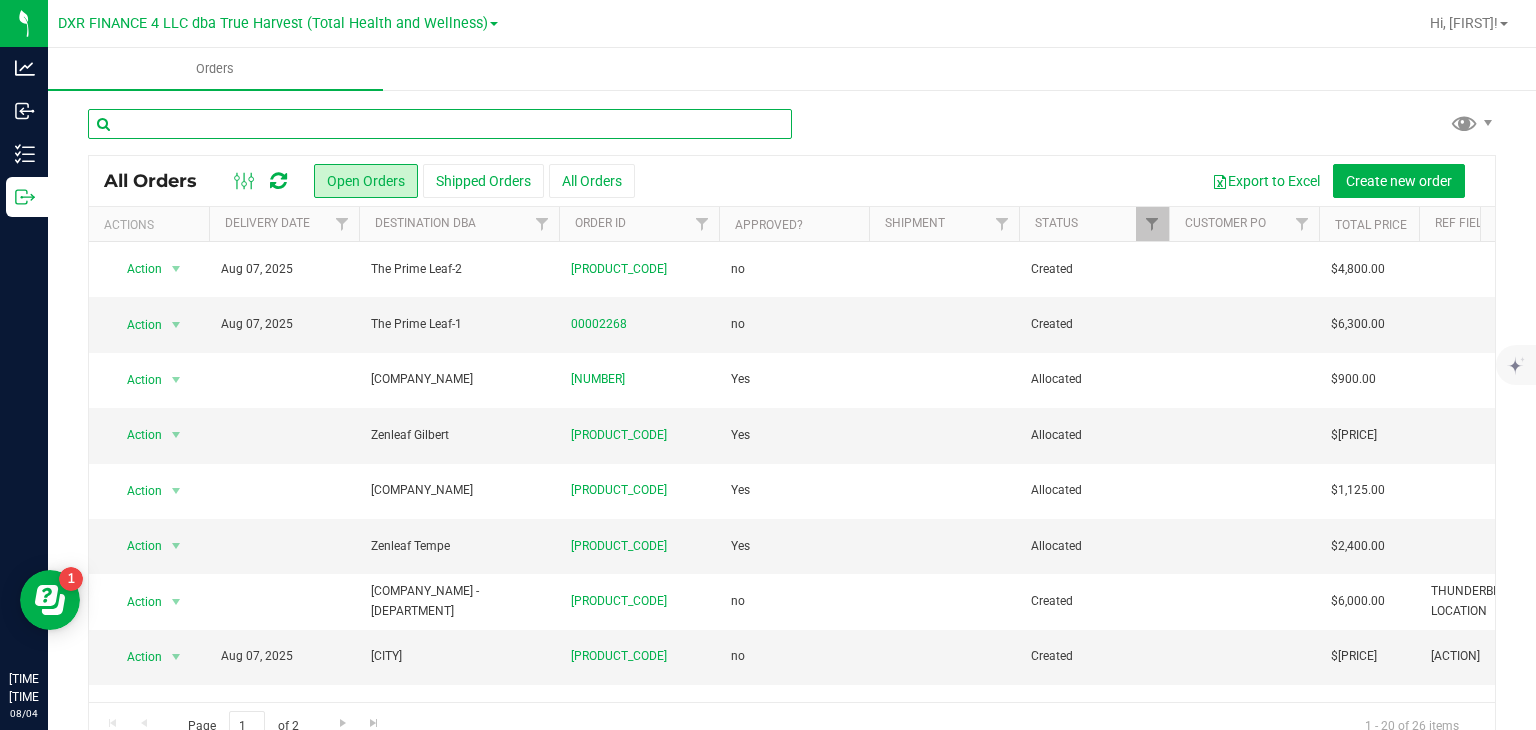 click at bounding box center [440, 124] 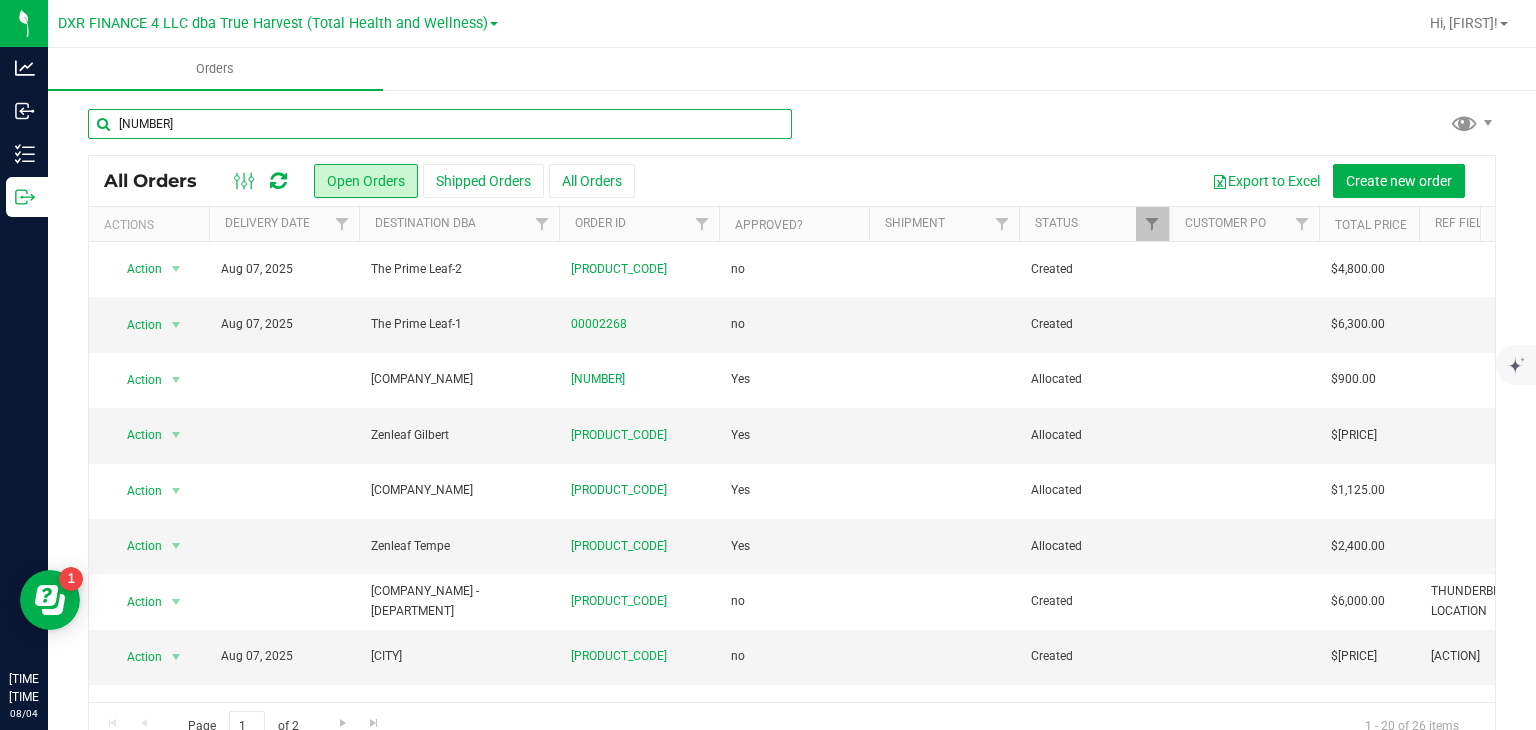 type on "[NUMBER]" 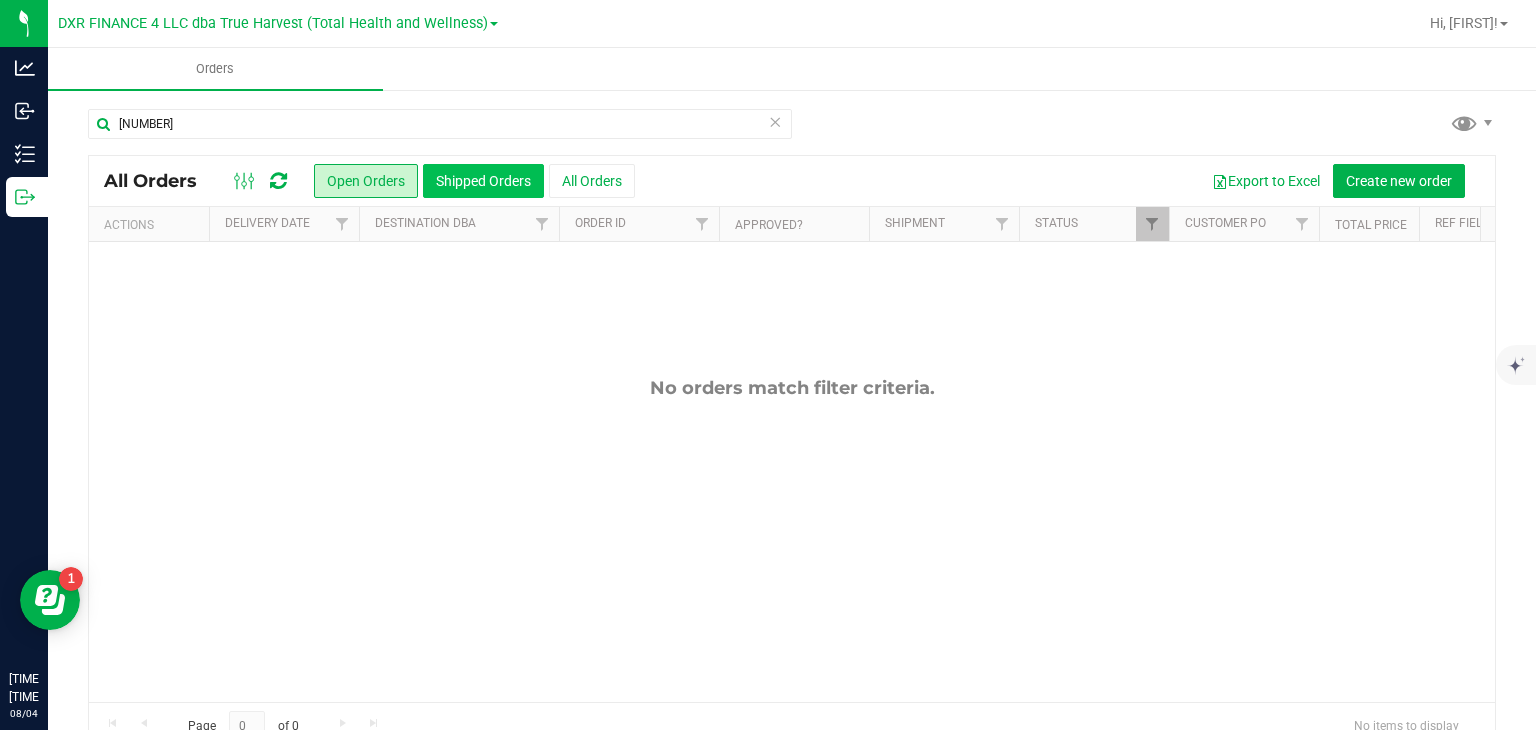 click on "Shipped Orders" at bounding box center (483, 181) 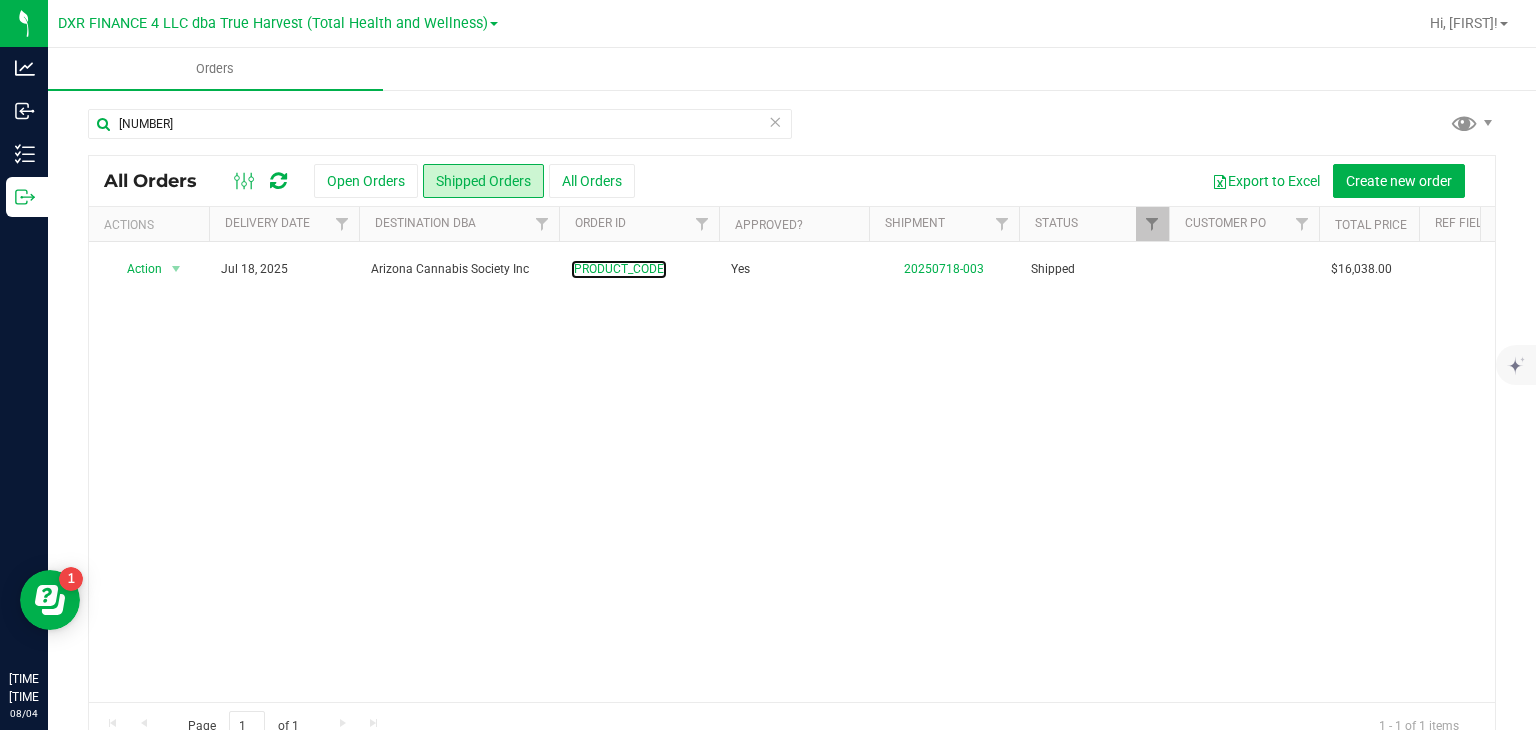 click on "[PRODUCT_CODE]" at bounding box center [619, 269] 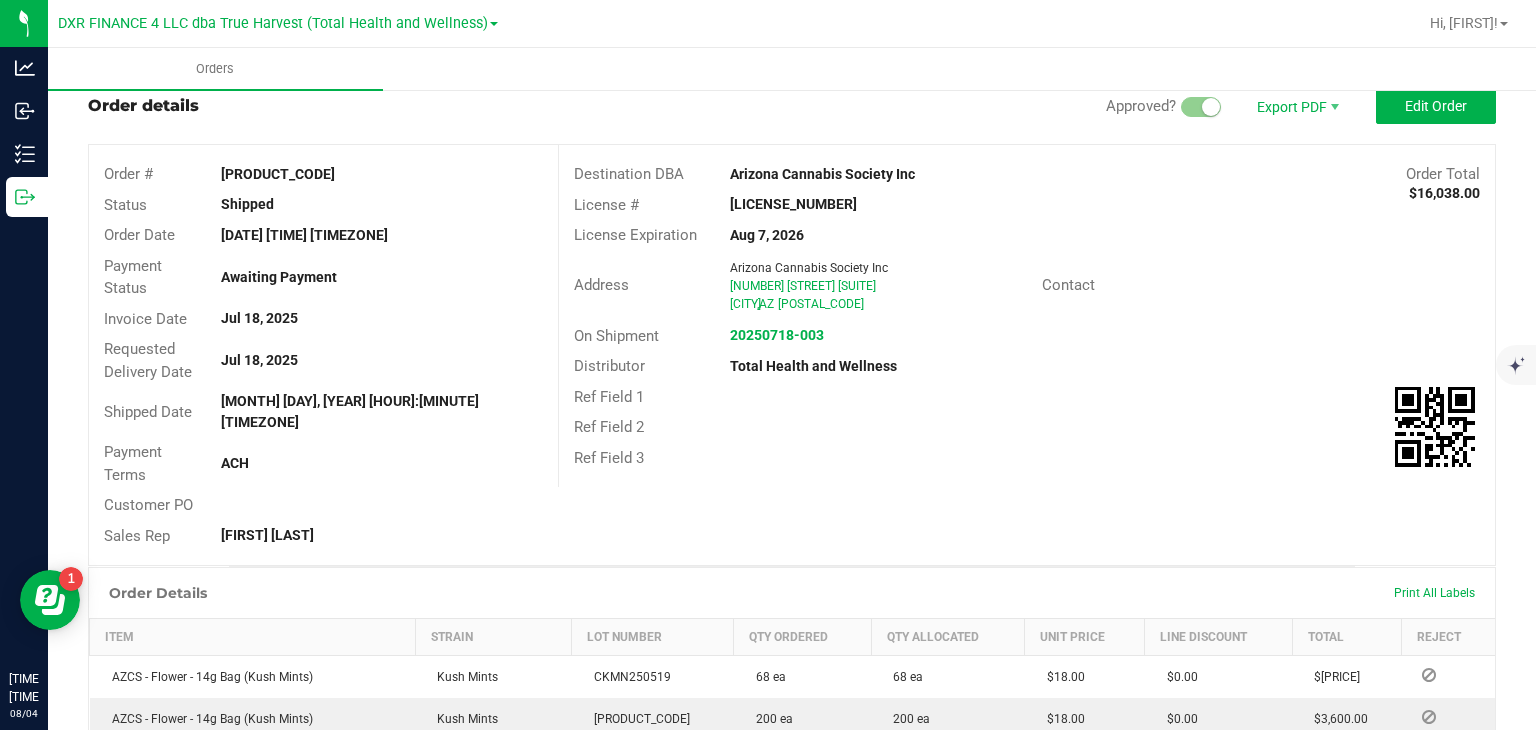 scroll, scrollTop: 0, scrollLeft: 0, axis: both 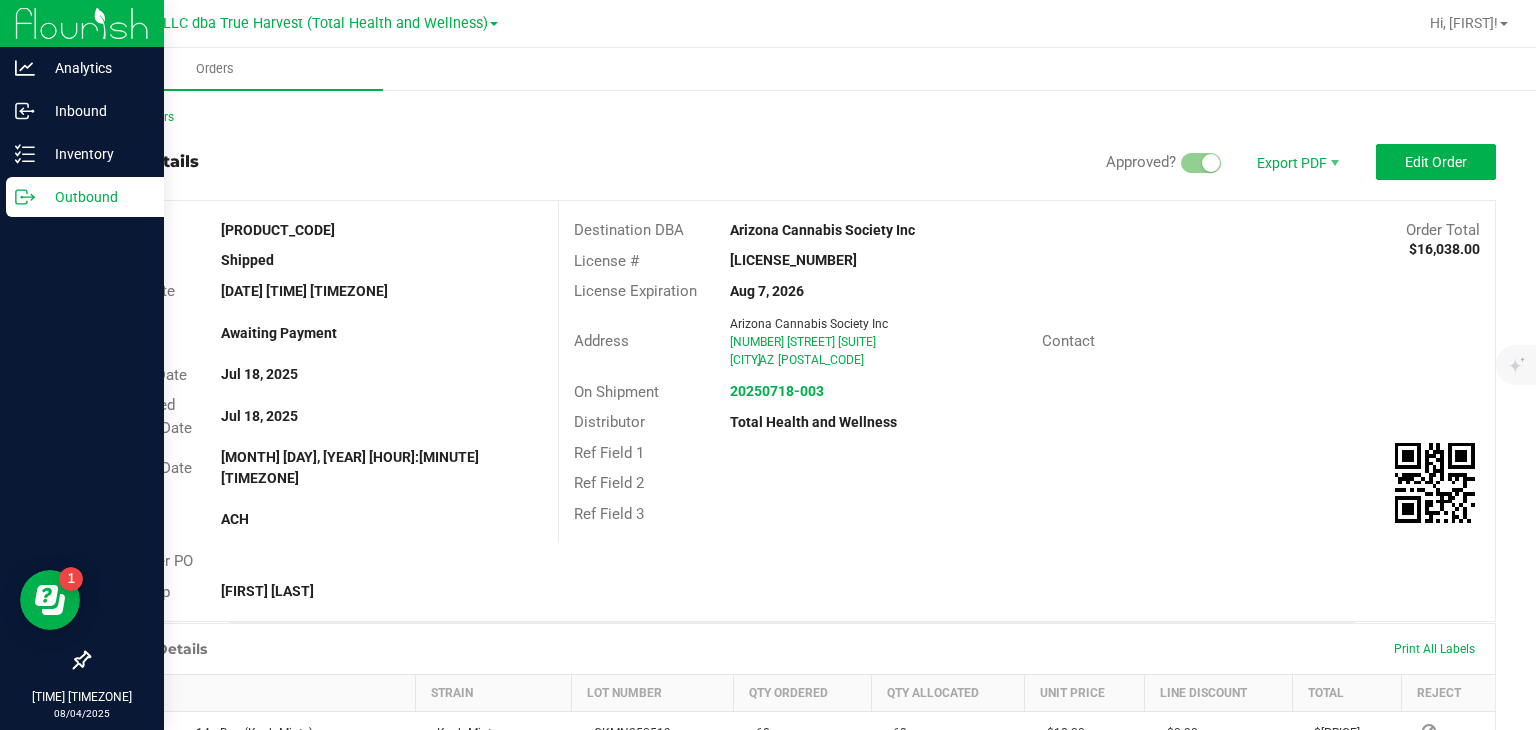 click on "Outbound" at bounding box center [95, 197] 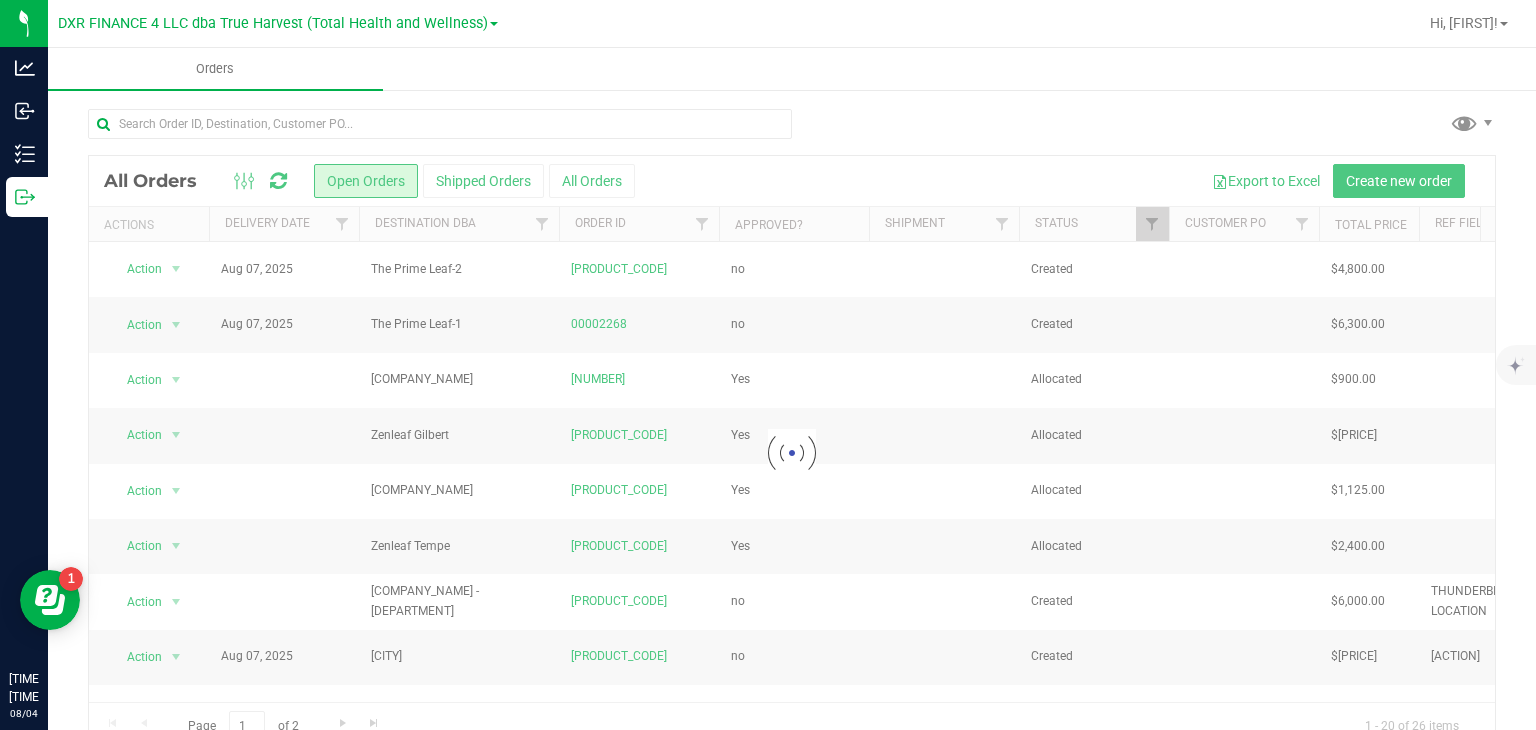 click on "Shipped Orders" at bounding box center [483, 181] 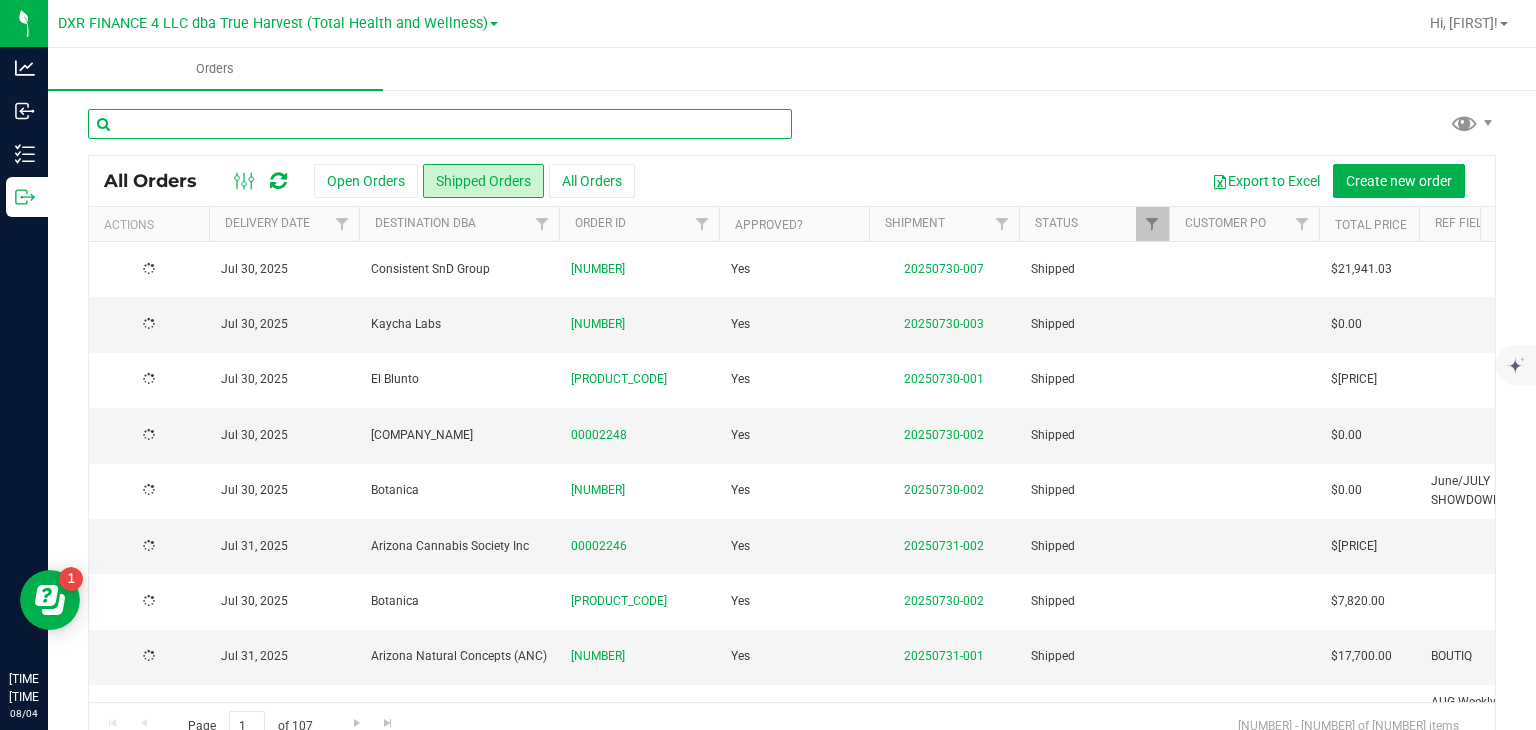 click at bounding box center [440, 124] 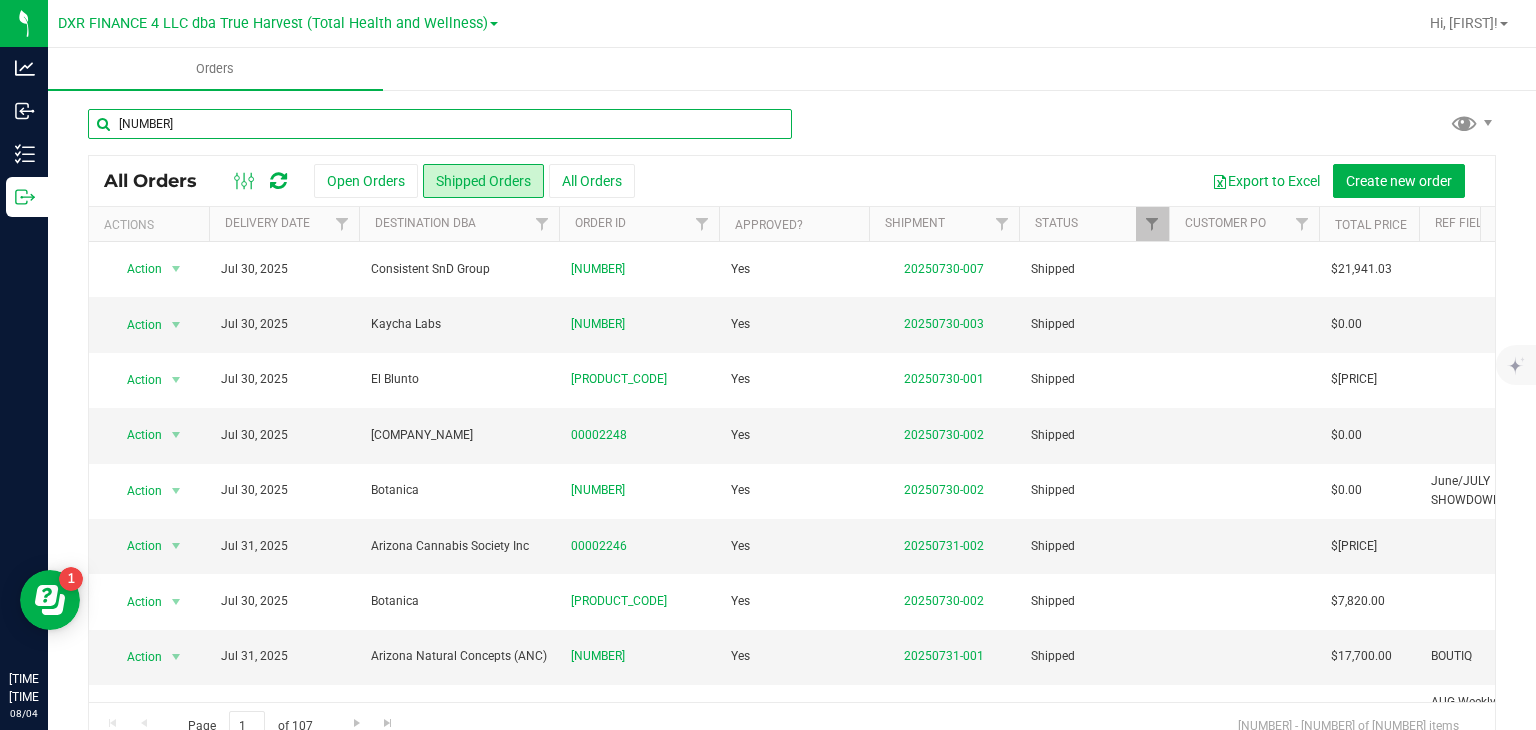 type on "[NUMBER]" 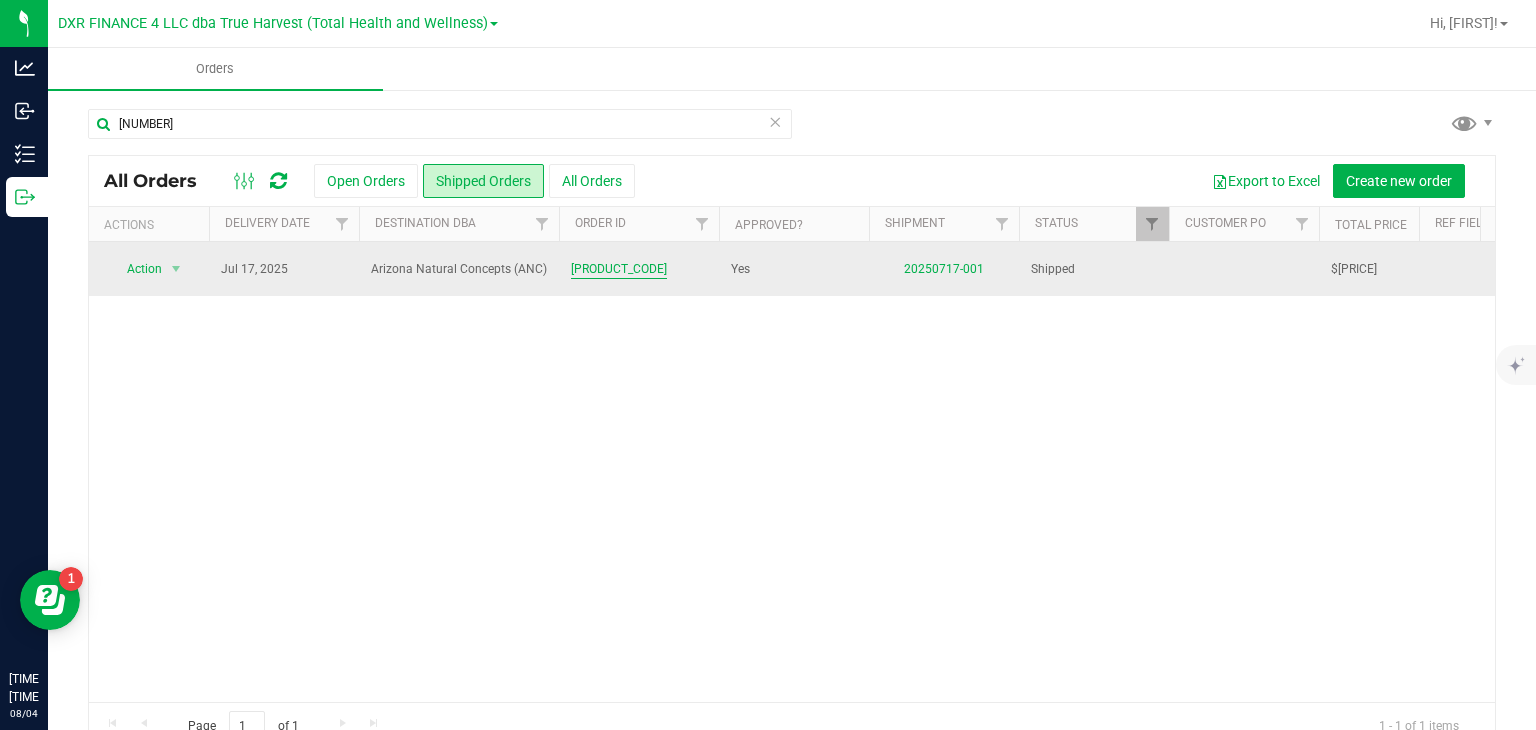 click on "[PRODUCT_CODE]" at bounding box center (619, 269) 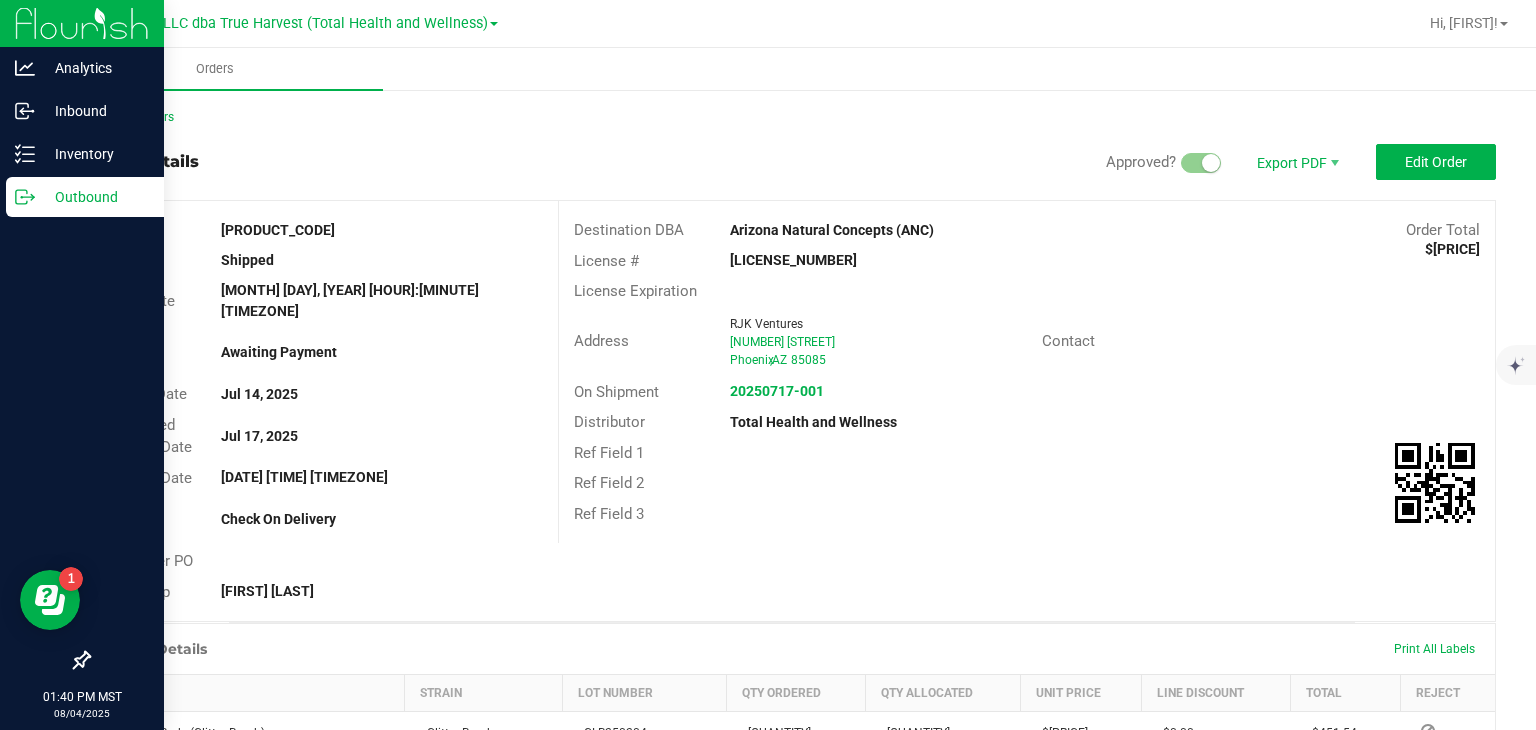 click on "Outbound" at bounding box center (95, 197) 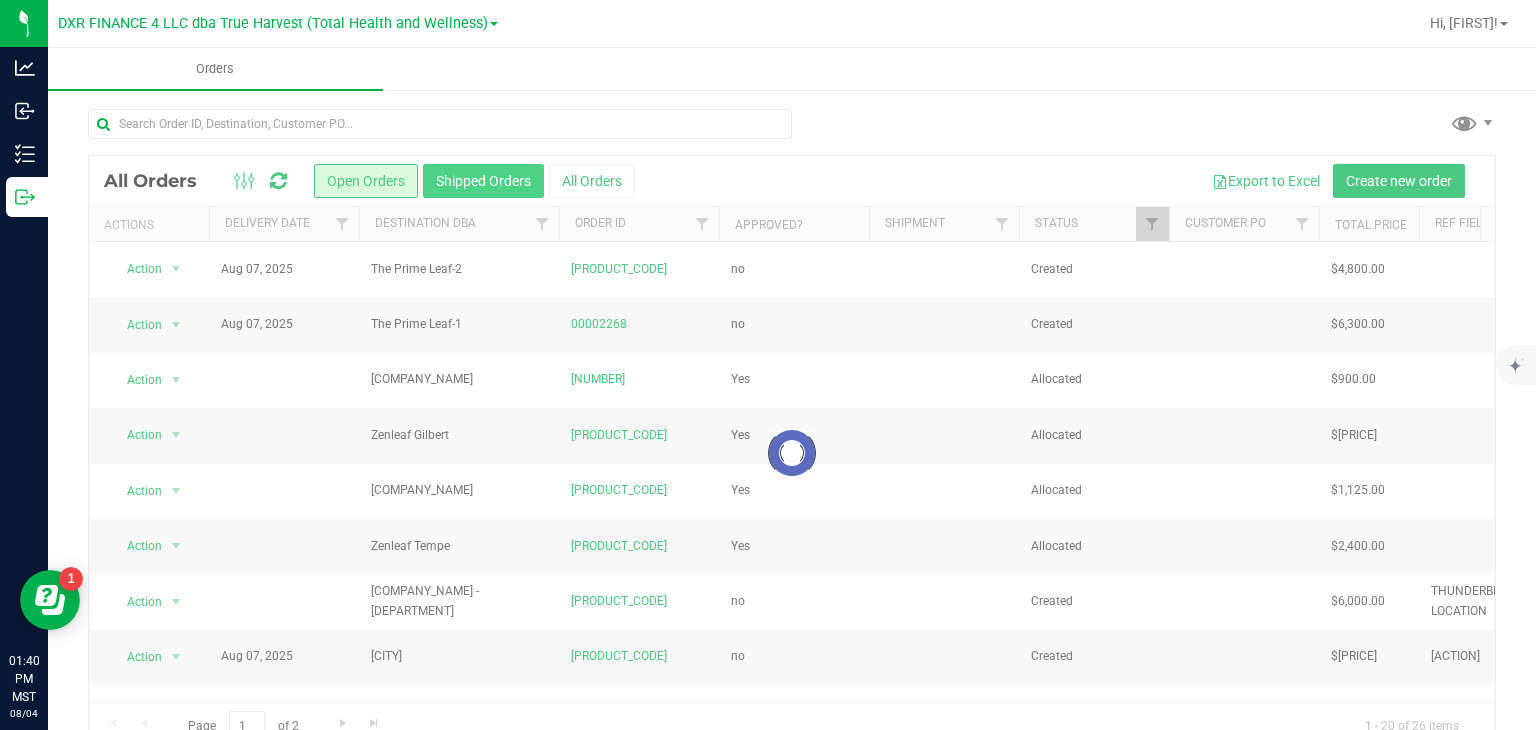 click on "Shipped Orders" at bounding box center (483, 181) 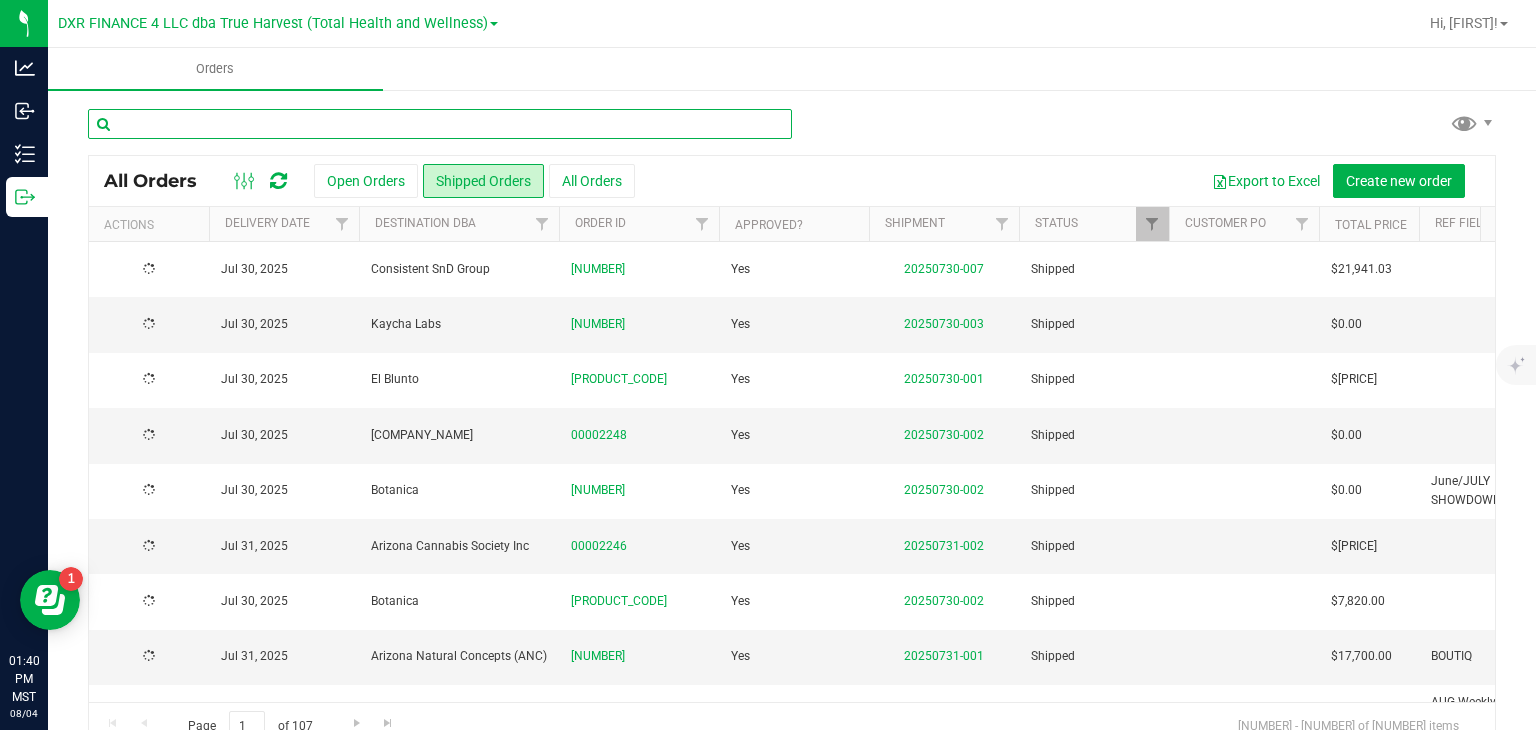 click at bounding box center [440, 124] 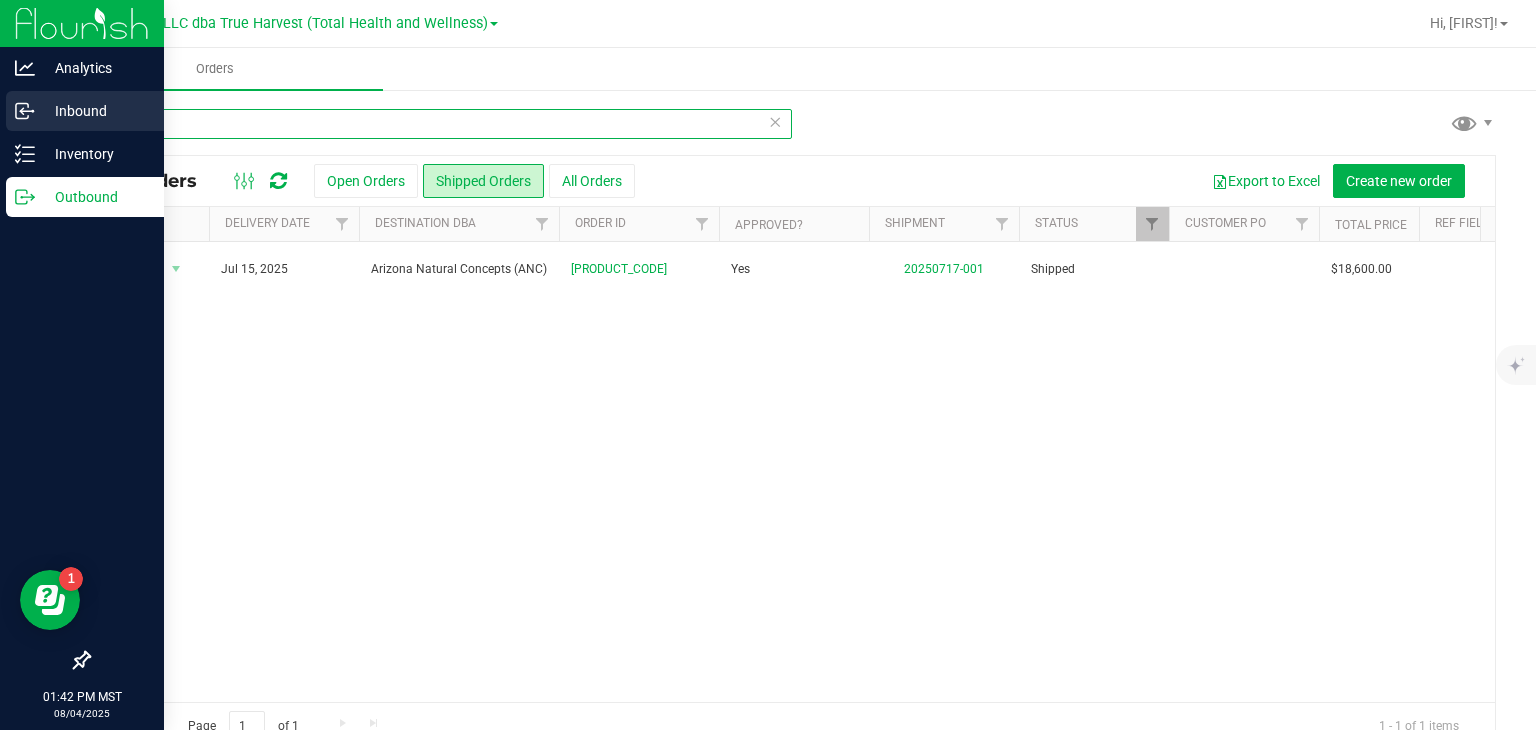 drag, startPoint x: 228, startPoint y: 130, endPoint x: 0, endPoint y: 125, distance: 228.05482 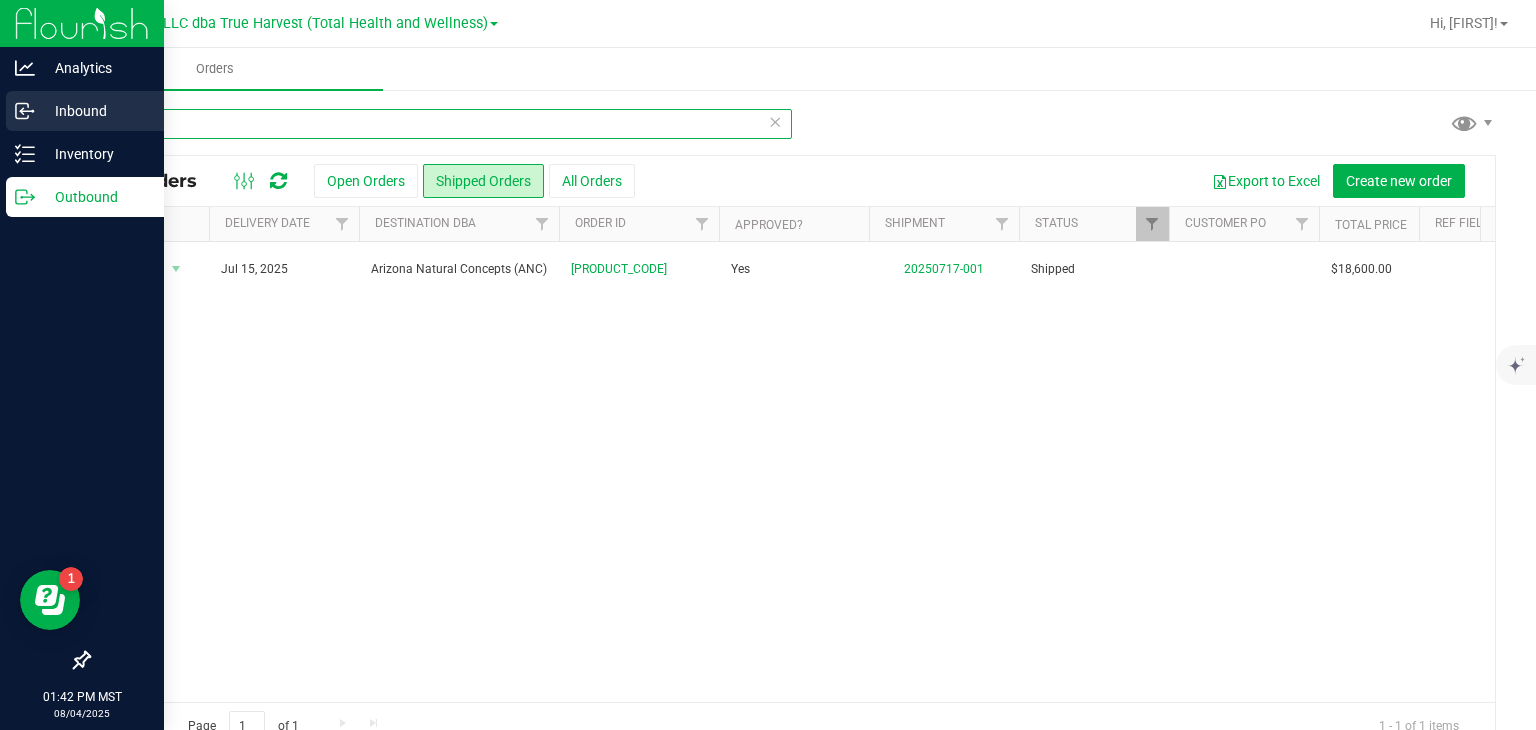 click on "Analytics Inbound Inventory Outbound [TIME] [DATE]  [DATE]   [COMPANY_NAME] ([COMPANY_NAME])   Hi, [FIRST]!
Orders
[NUMBER]
All Orders
Open Orders
Shipped Orders
All Orders" at bounding box center [768, 365] 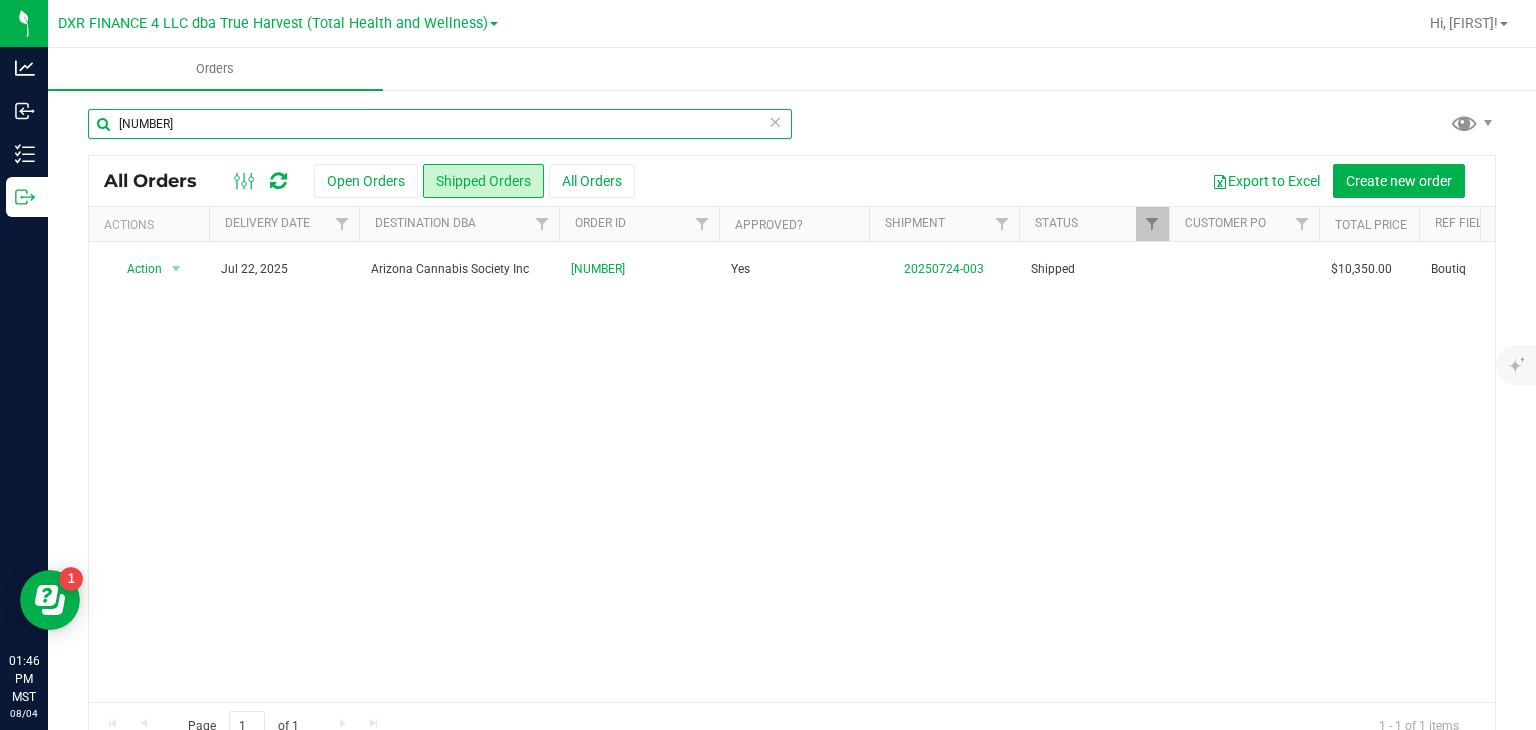 click on "[NUMBER]" at bounding box center (440, 124) 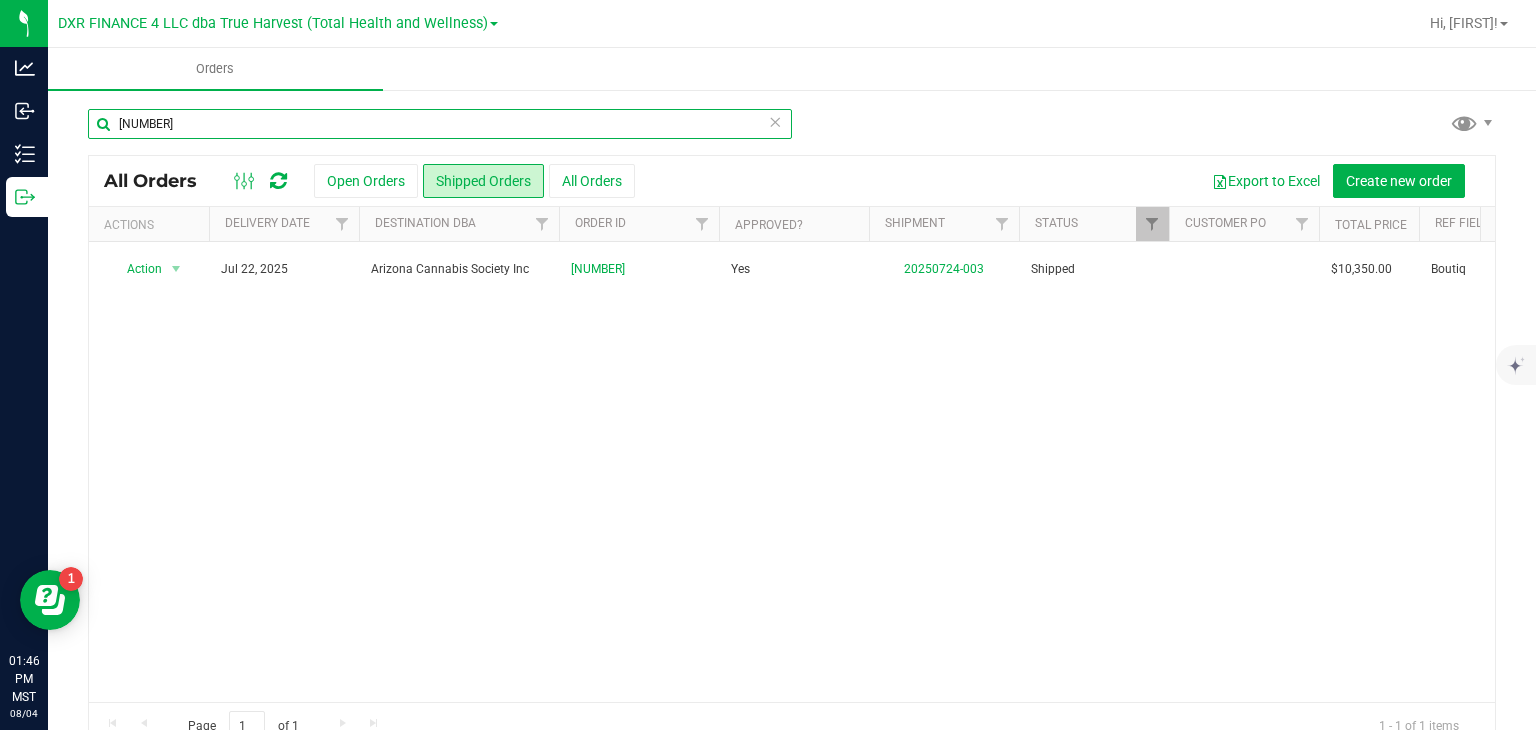 drag, startPoint x: 309, startPoint y: 125, endPoint x: 97, endPoint y: 126, distance: 212.00237 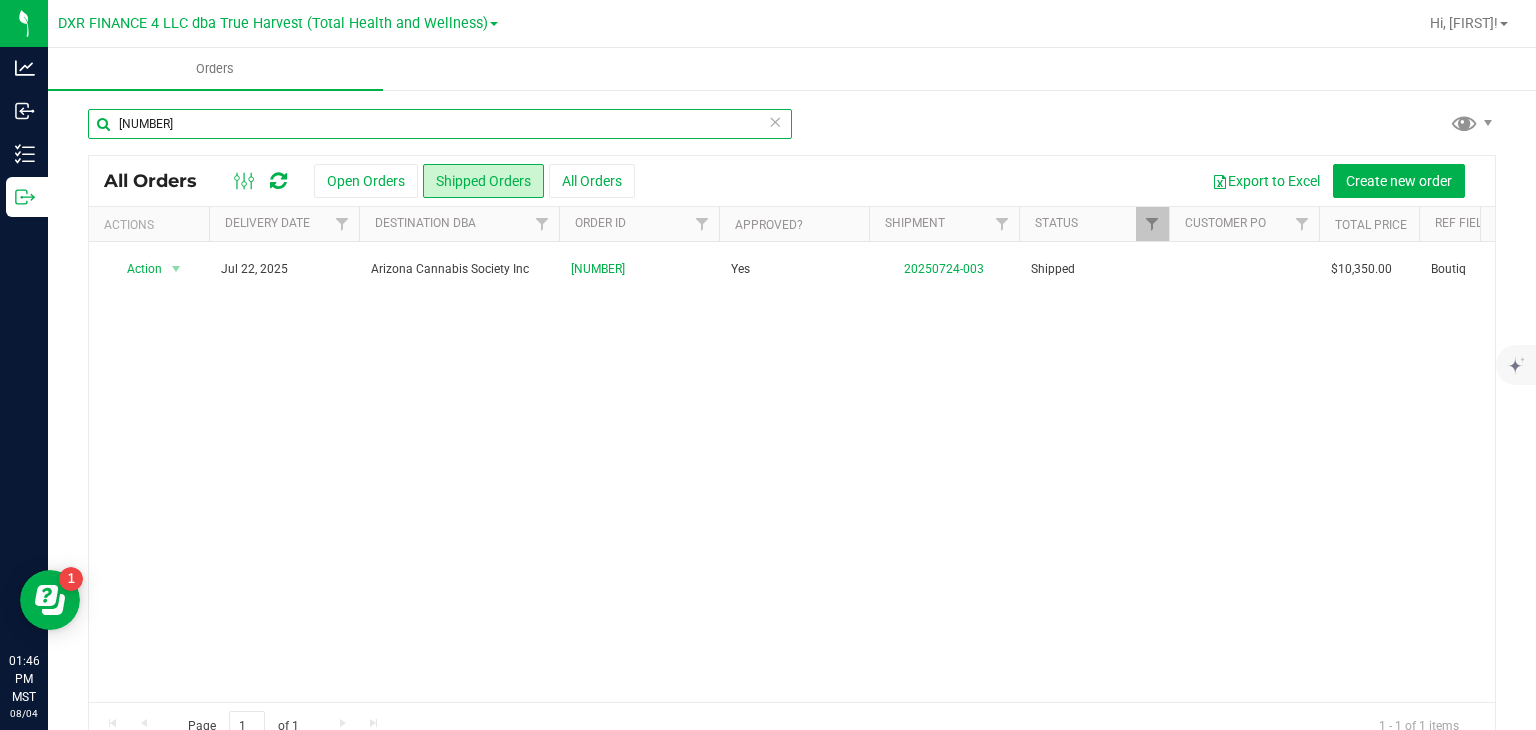 click on "[NUMBER]" at bounding box center [440, 124] 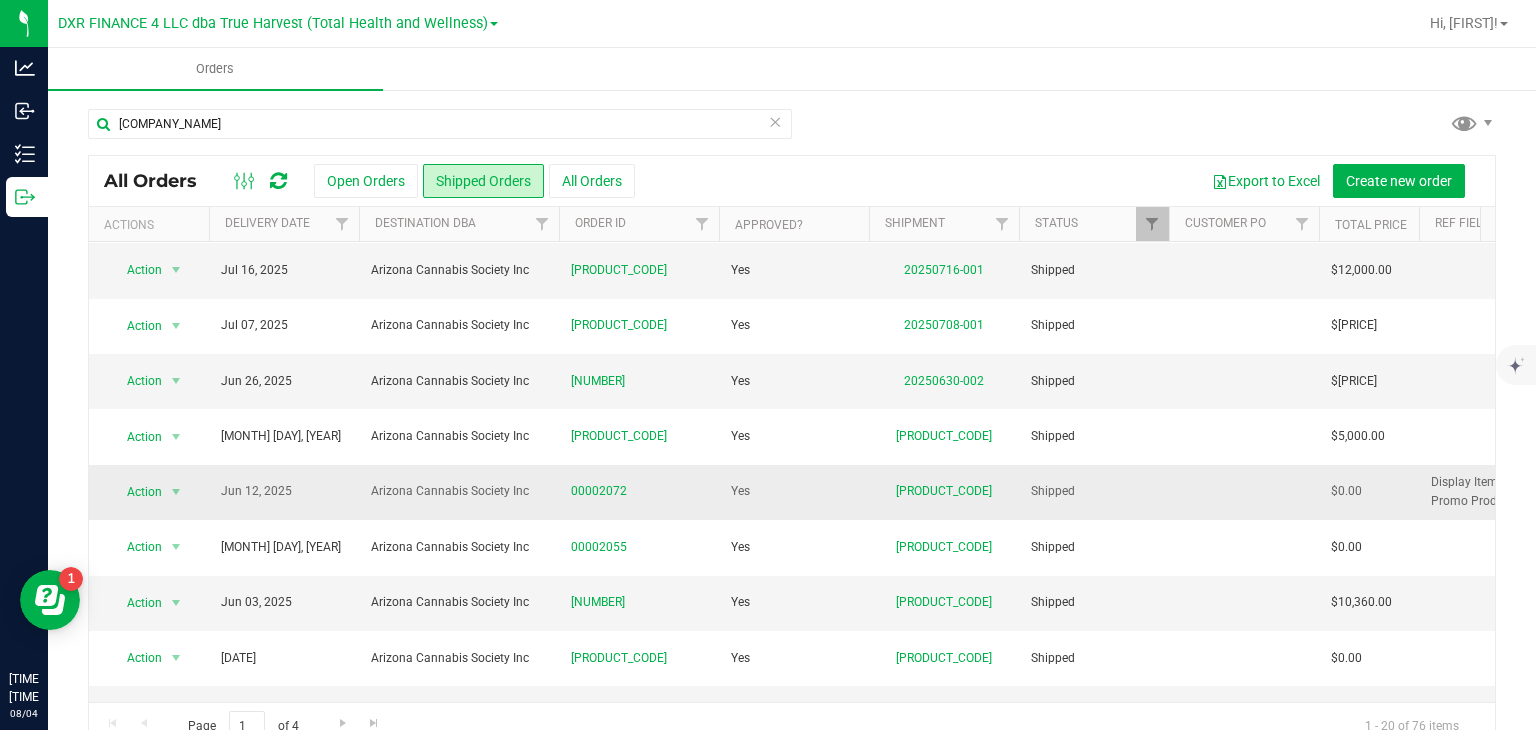 scroll, scrollTop: 200, scrollLeft: 0, axis: vertical 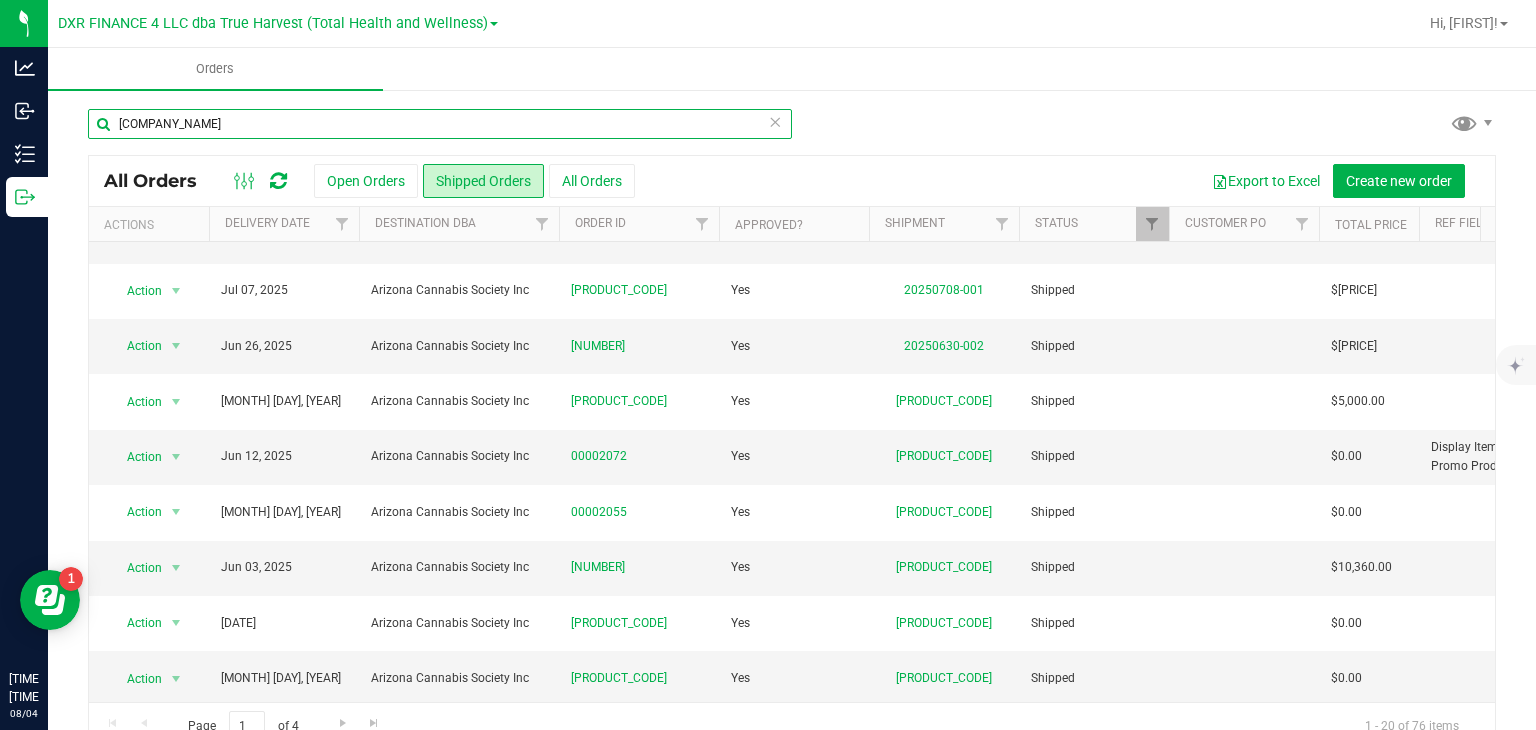 click on "[COMPANY_NAME]" at bounding box center (440, 124) 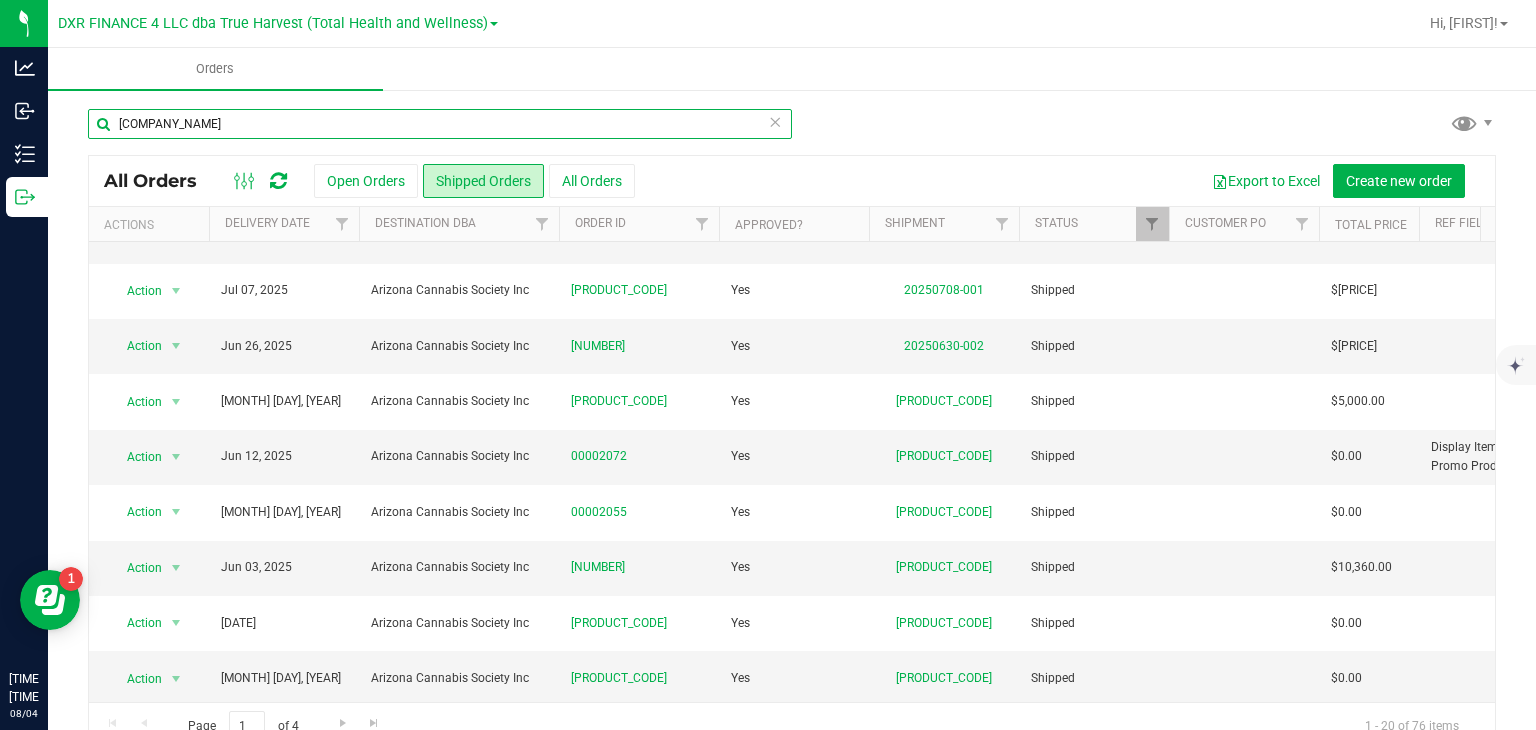 drag, startPoint x: 216, startPoint y: 121, endPoint x: 161, endPoint y: 113, distance: 55.578773 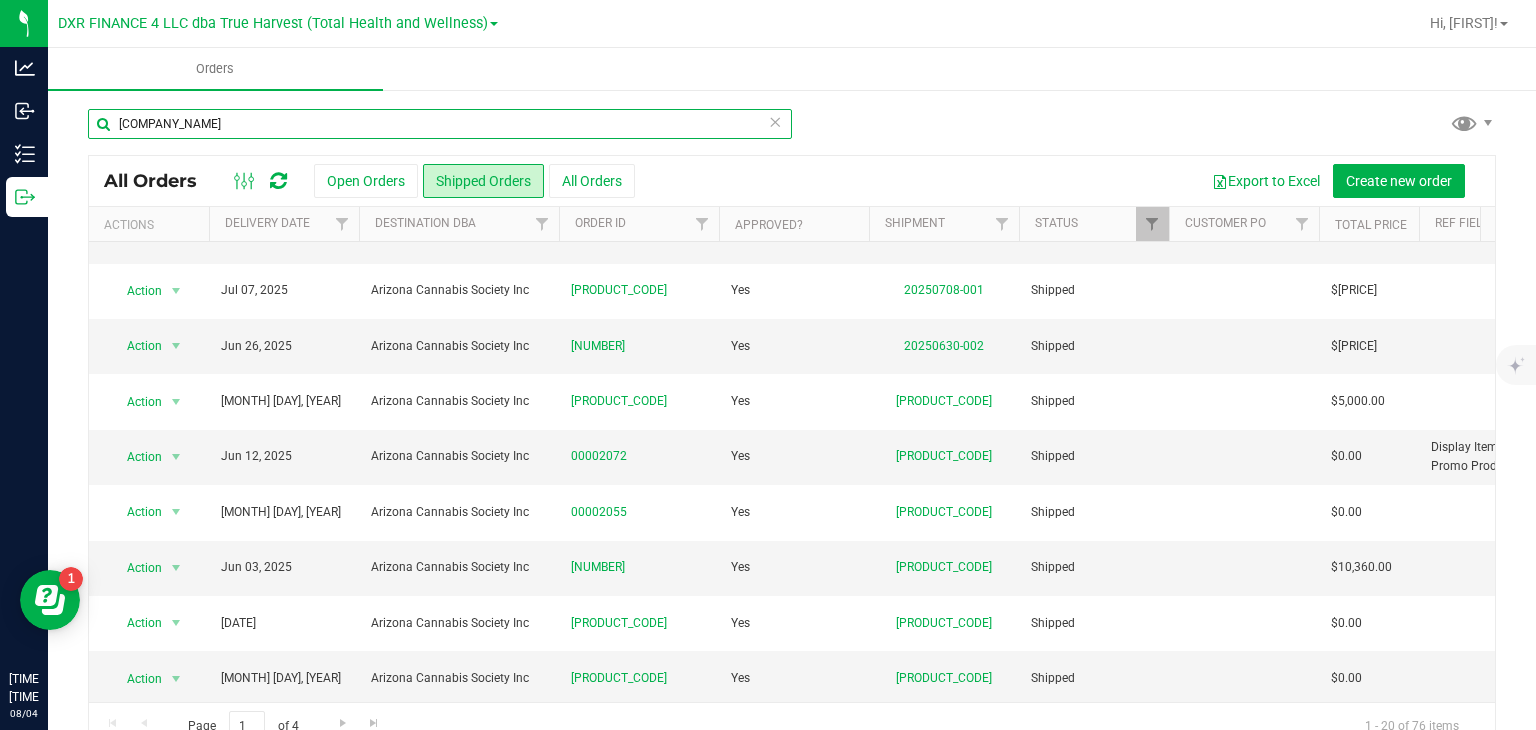 click on "[COMPANY_NAME]" at bounding box center [440, 124] 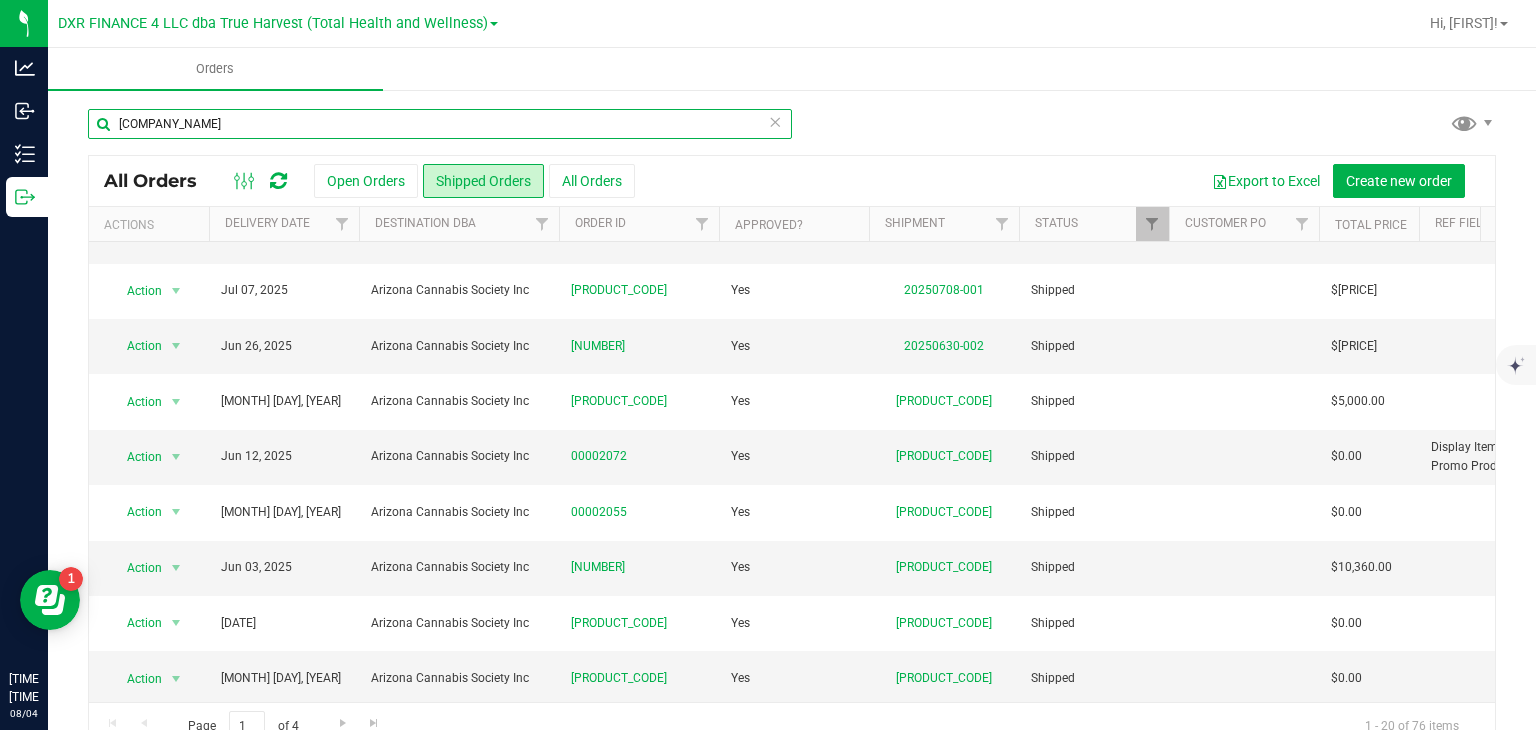 type on "[COMPANY_NAME]" 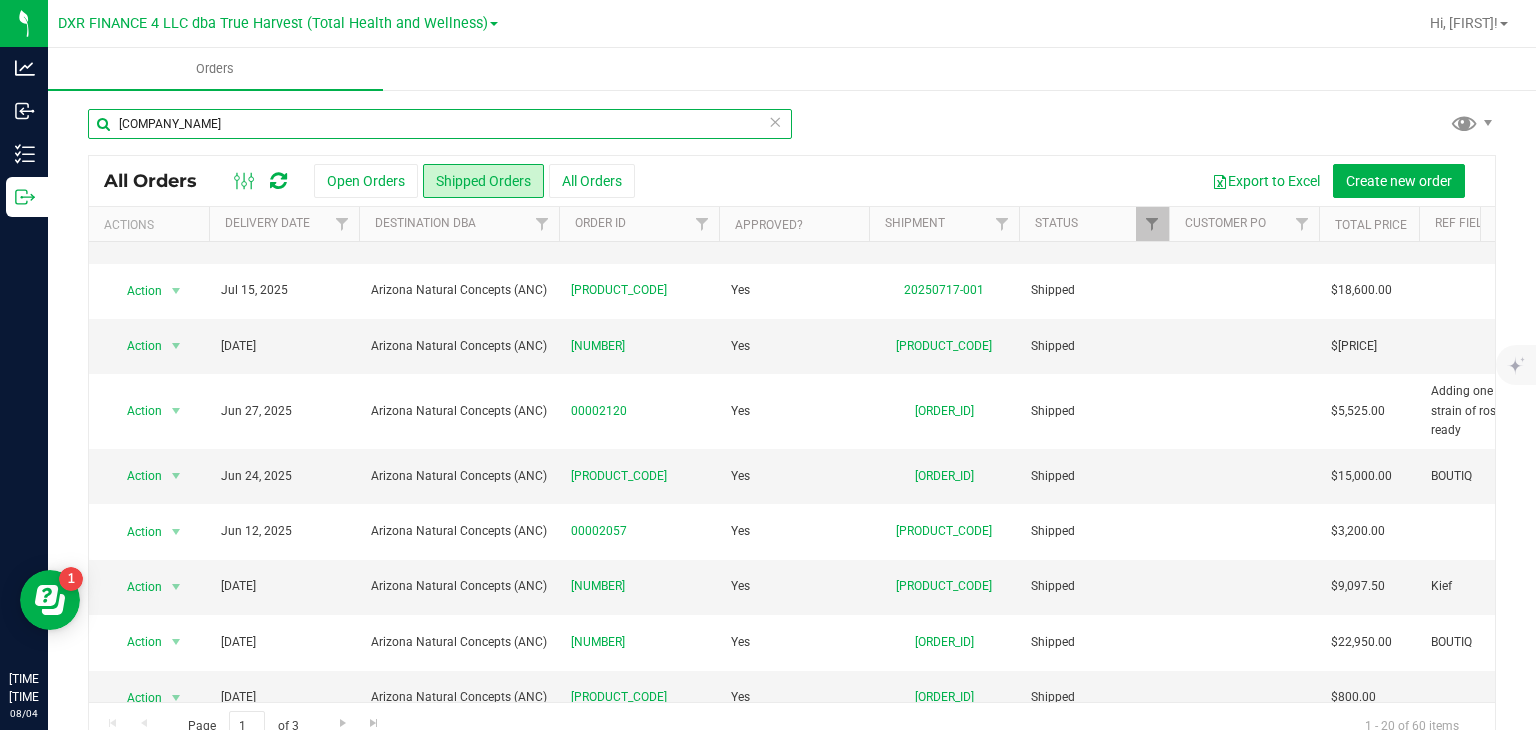 scroll, scrollTop: 0, scrollLeft: 0, axis: both 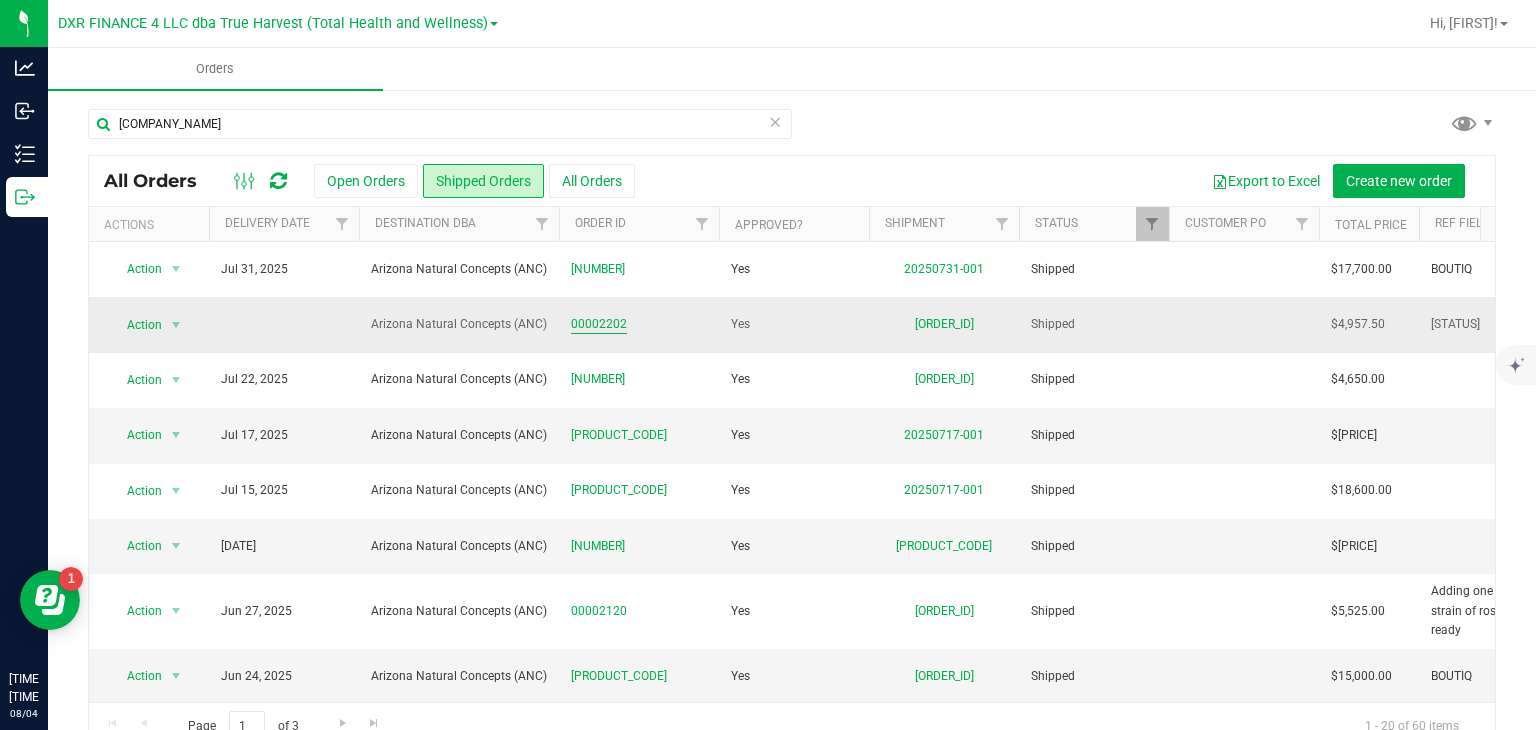 click on "00002202" at bounding box center [599, 324] 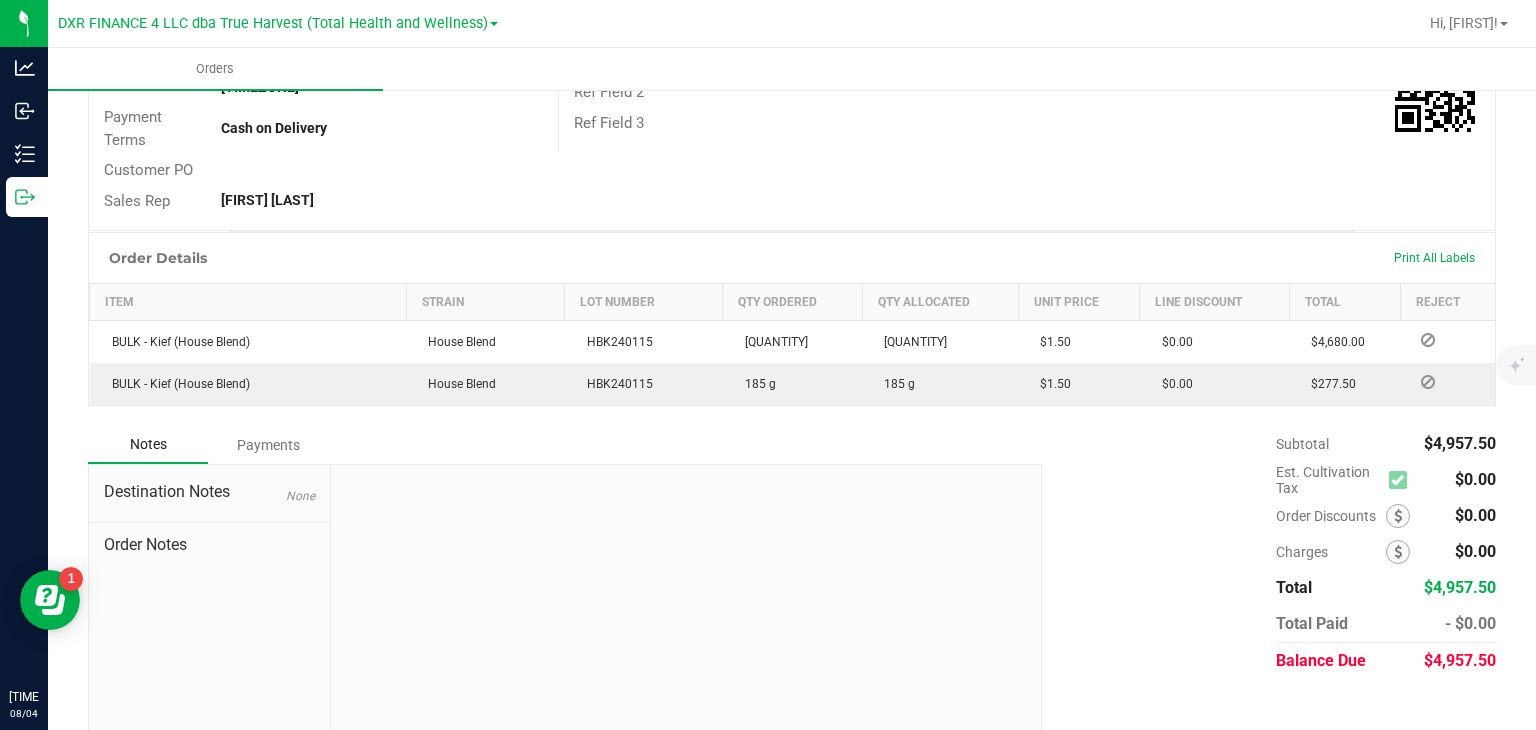 scroll, scrollTop: 394, scrollLeft: 0, axis: vertical 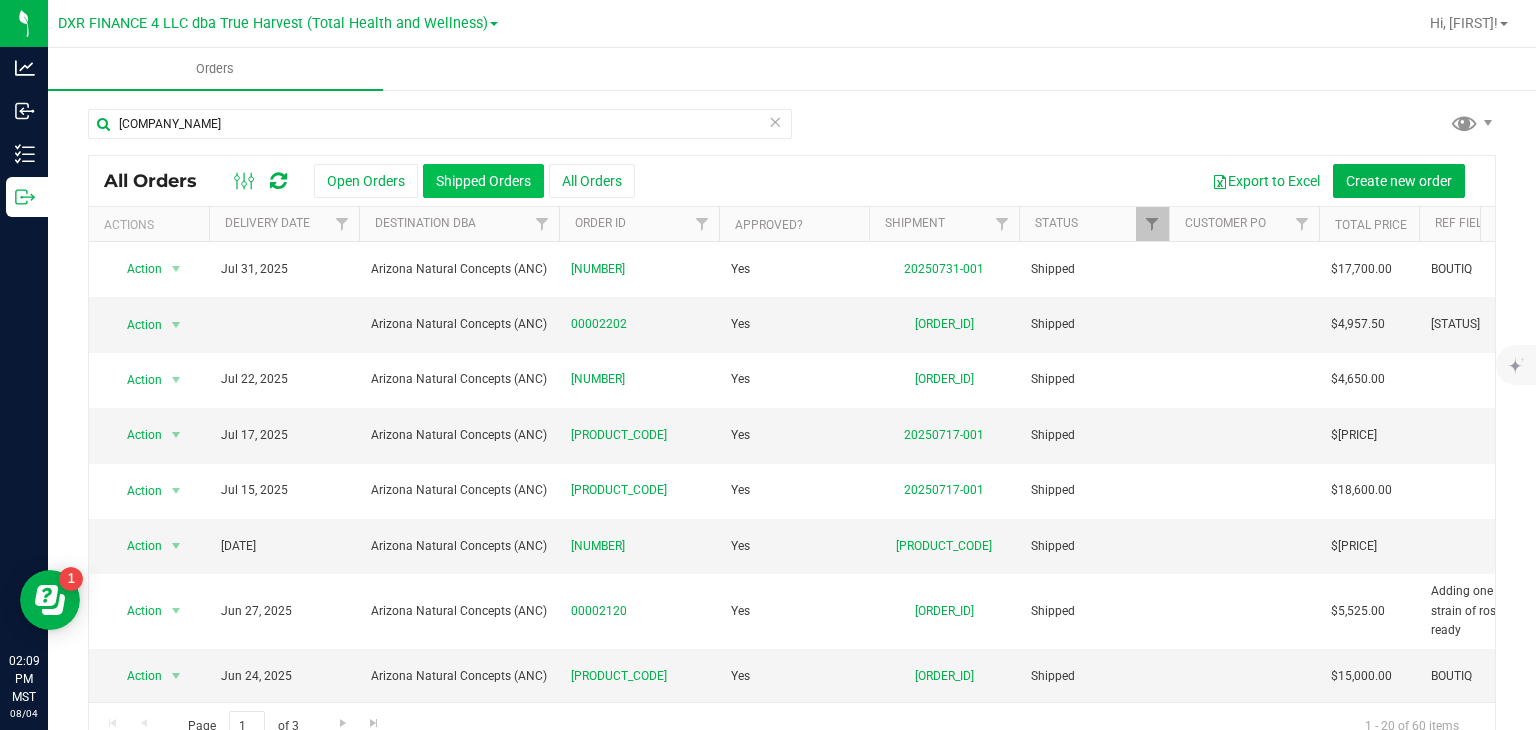 click on "Shipped Orders" at bounding box center (483, 181) 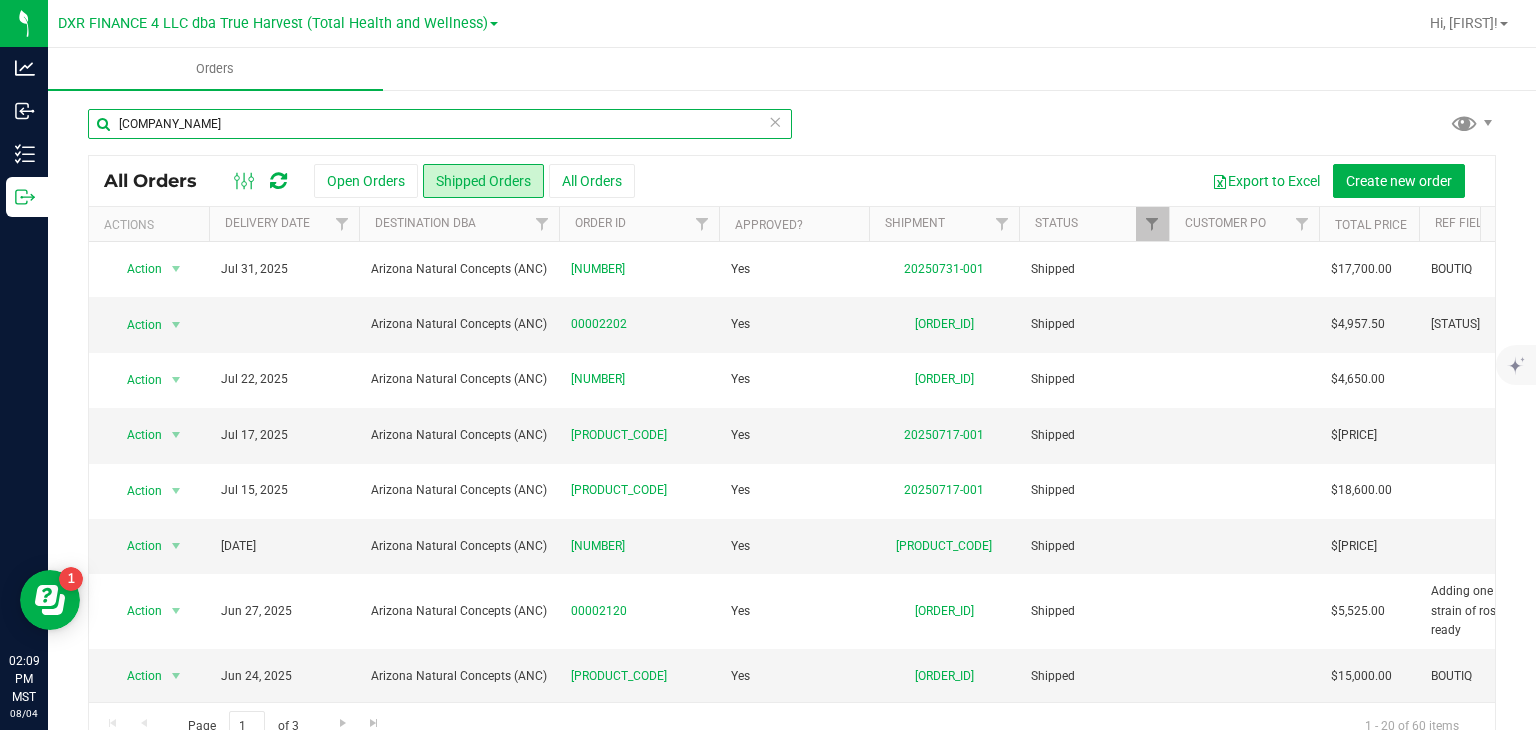 click on "[COMPANY_NAME]" at bounding box center [440, 124] 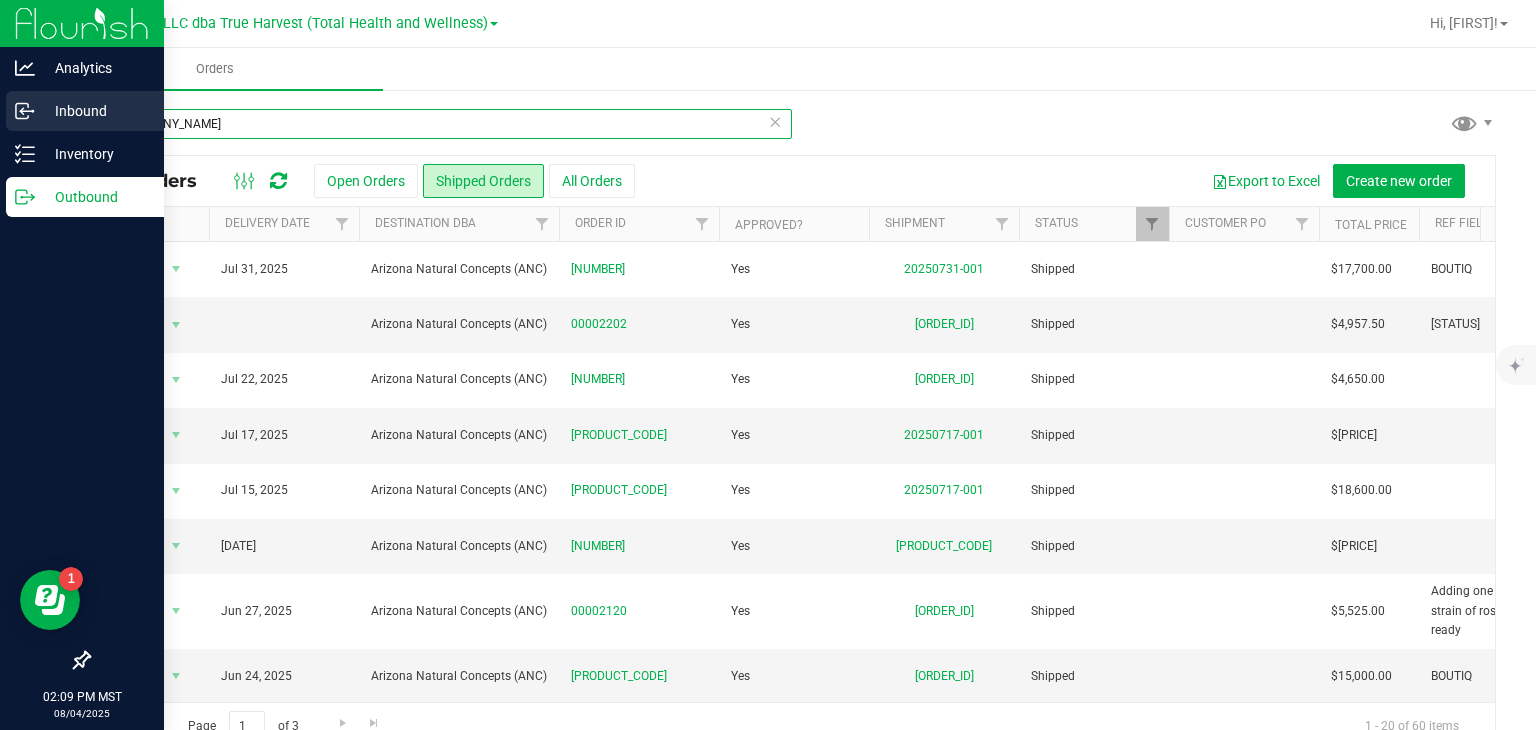 drag, startPoint x: 360, startPoint y: 127, endPoint x: 0, endPoint y: 110, distance: 360.40115 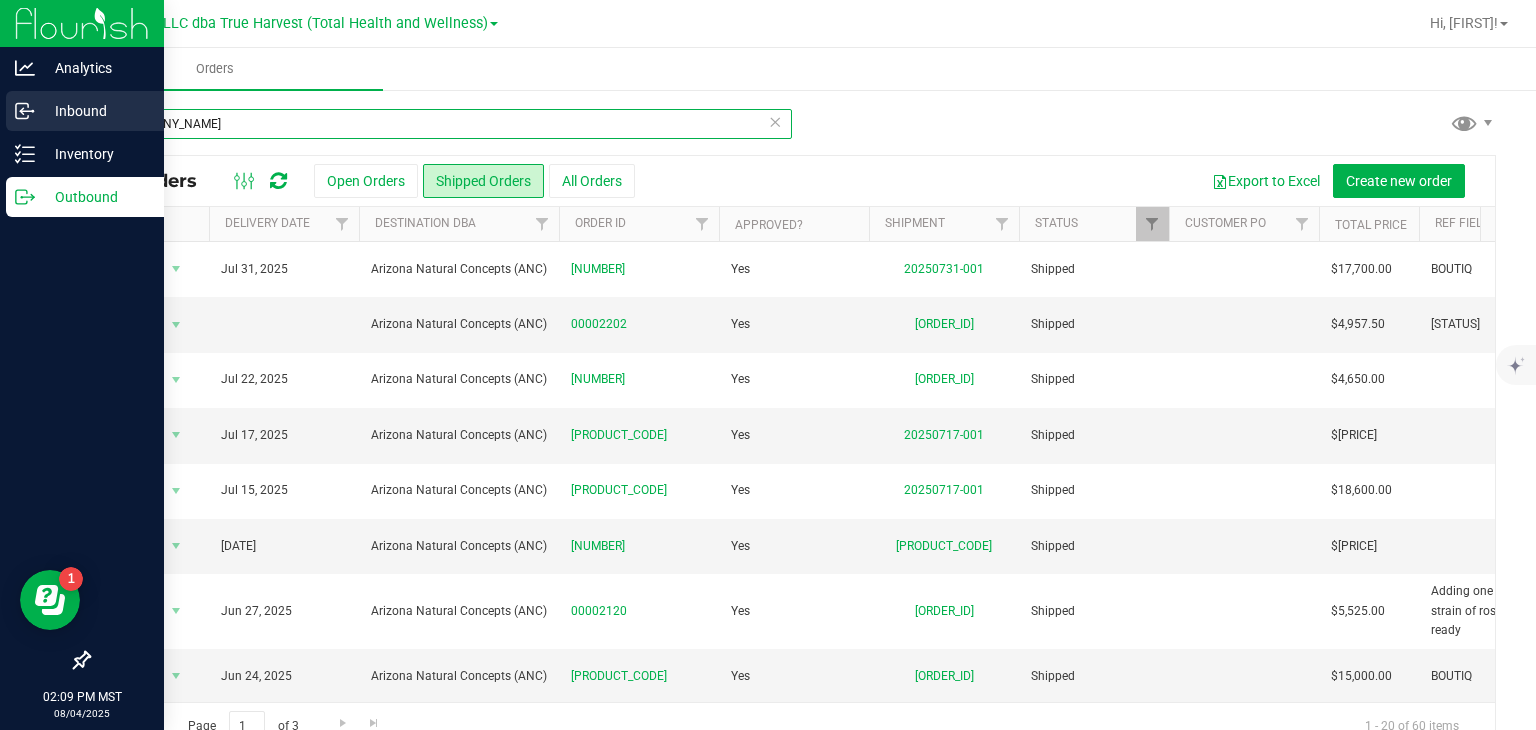 click on "Analytics Inbound Inventory Outbound [TIME] [DATE]  [DATE]   [COMPANY_NAME] ([COMPANY_NAME])   Hi, [FIRST]!
Orders
[COMPANY_NAME]
All Orders
Open Orders
Shipped Orders
All Orders" at bounding box center [768, 365] 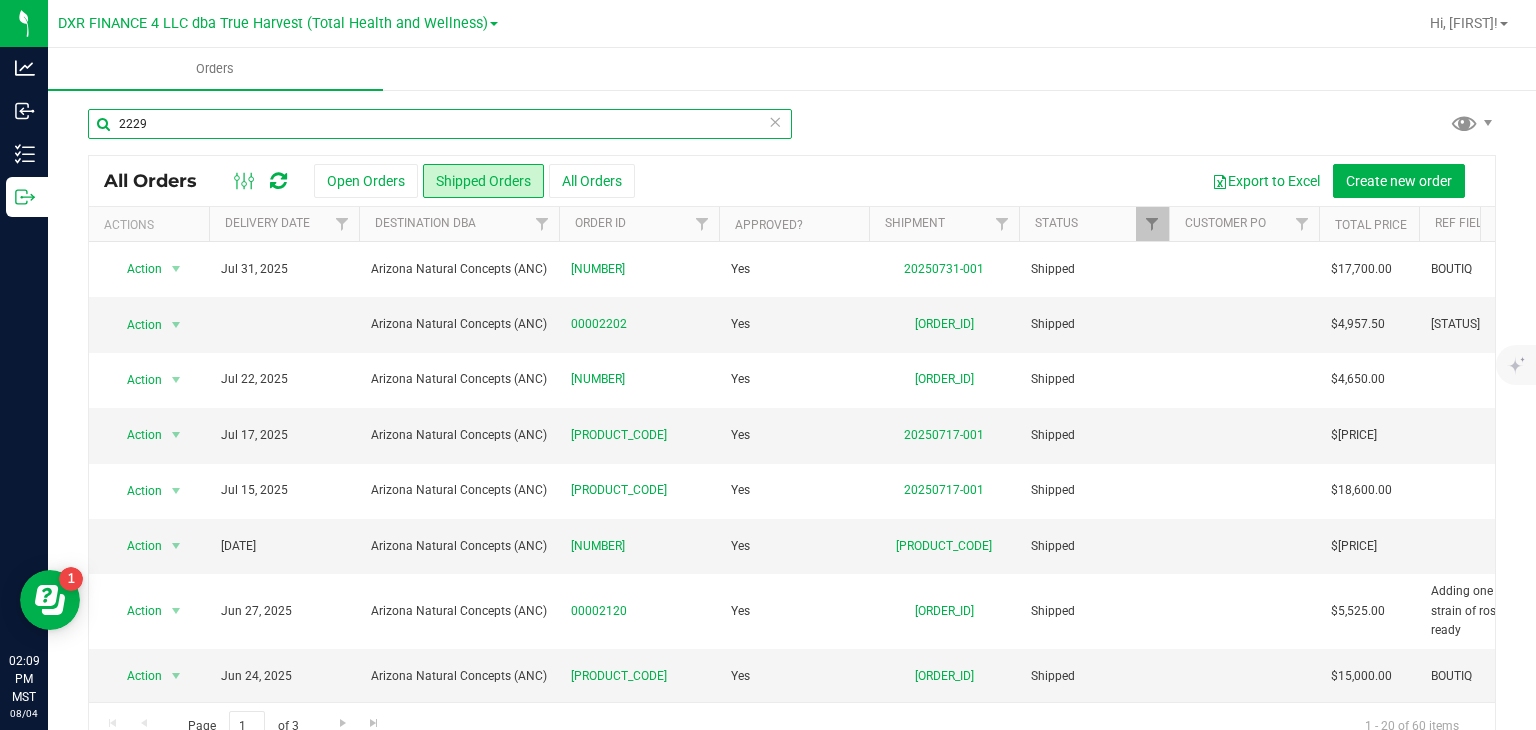 type on "2229" 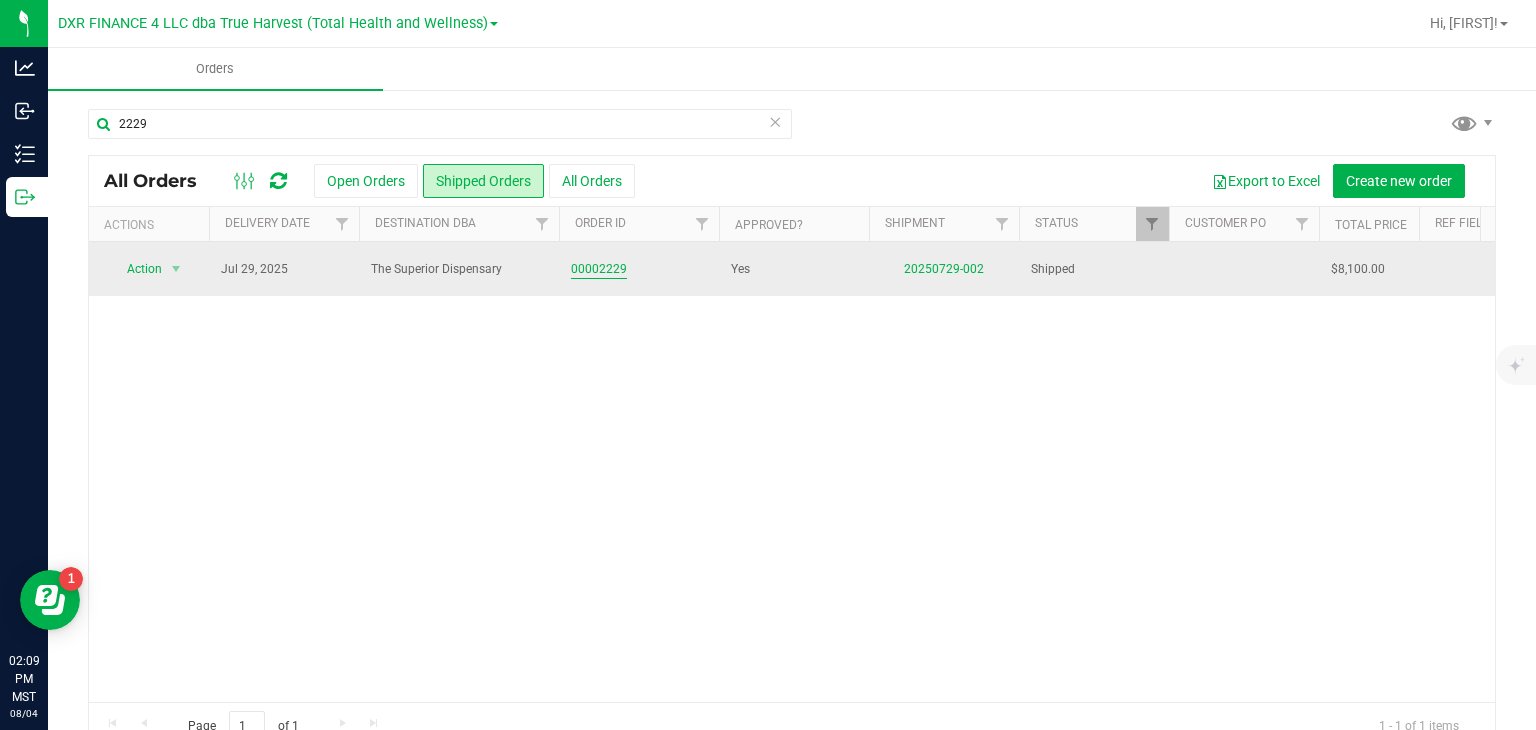 click on "00002229" at bounding box center [599, 269] 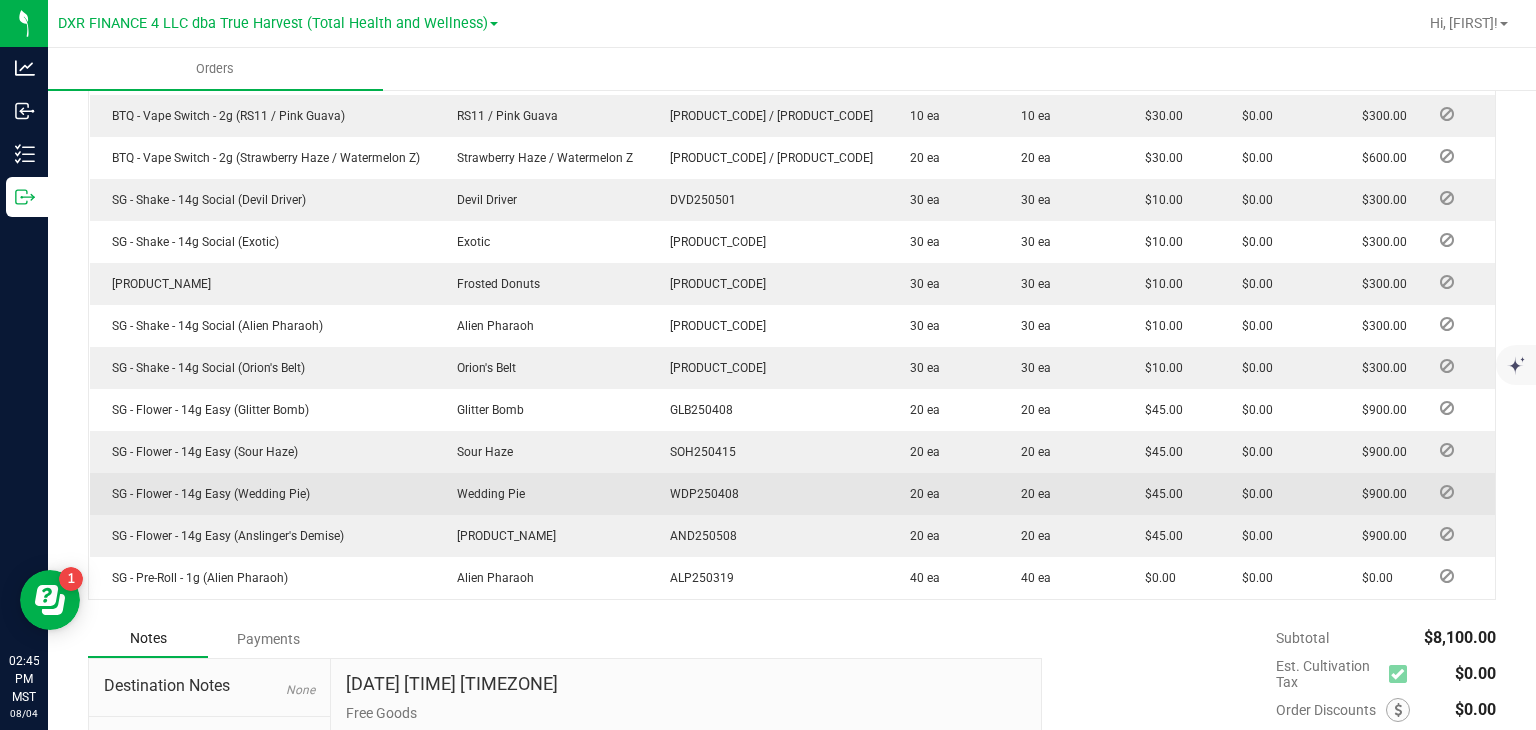 scroll, scrollTop: 824, scrollLeft: 0, axis: vertical 